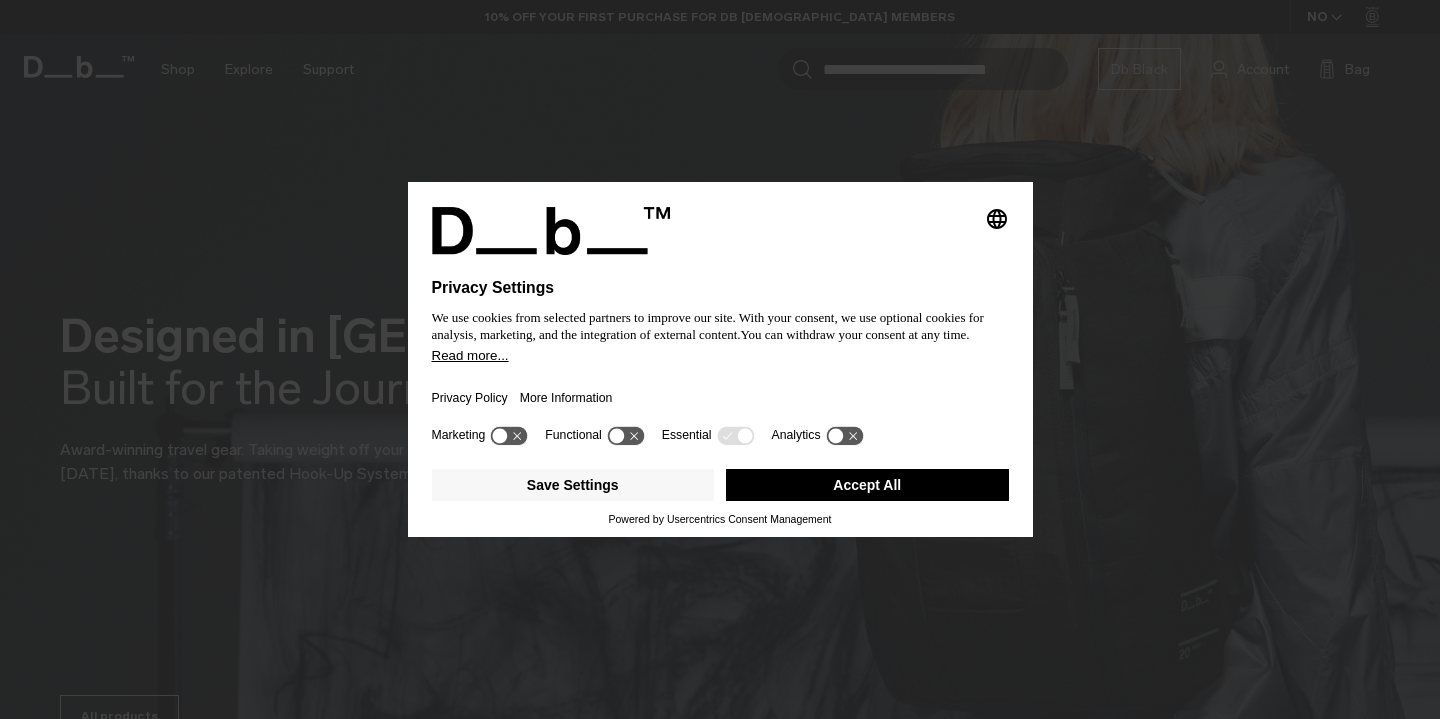 scroll, scrollTop: 0, scrollLeft: 0, axis: both 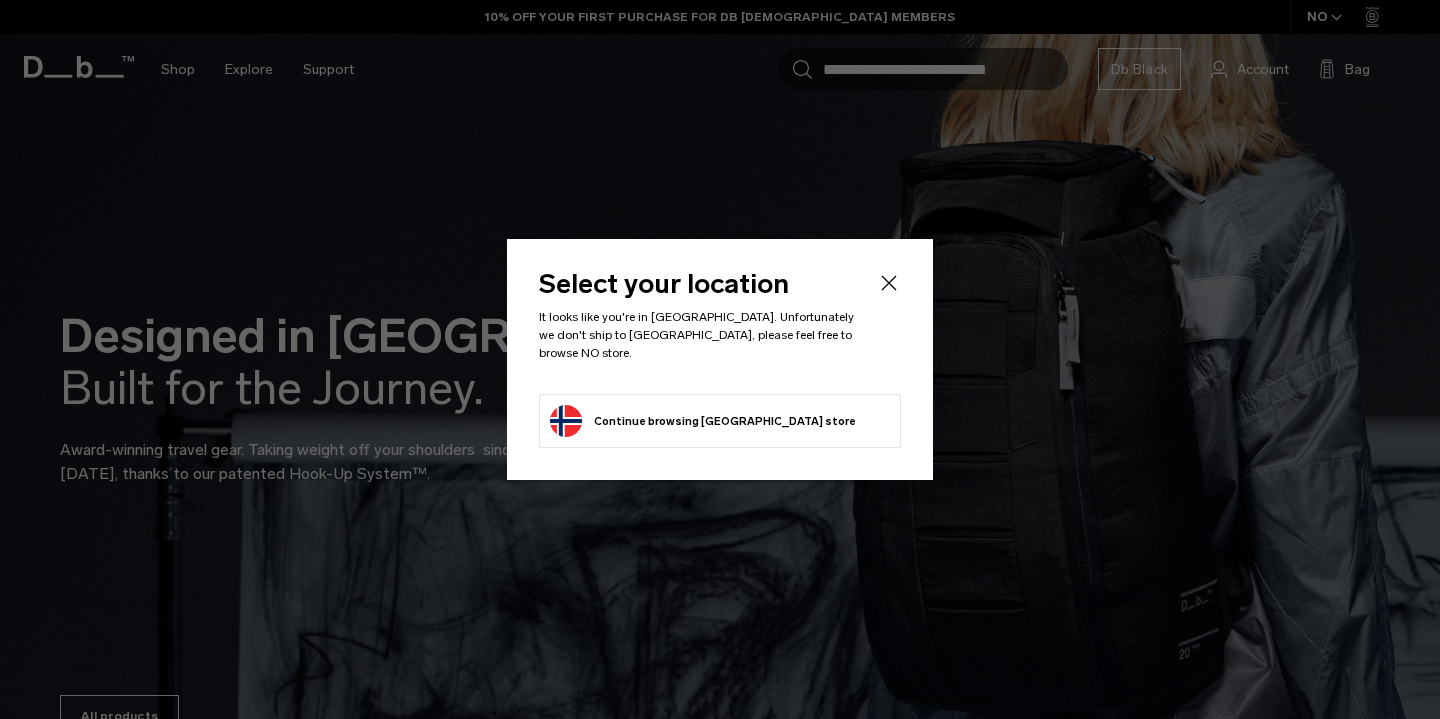 click 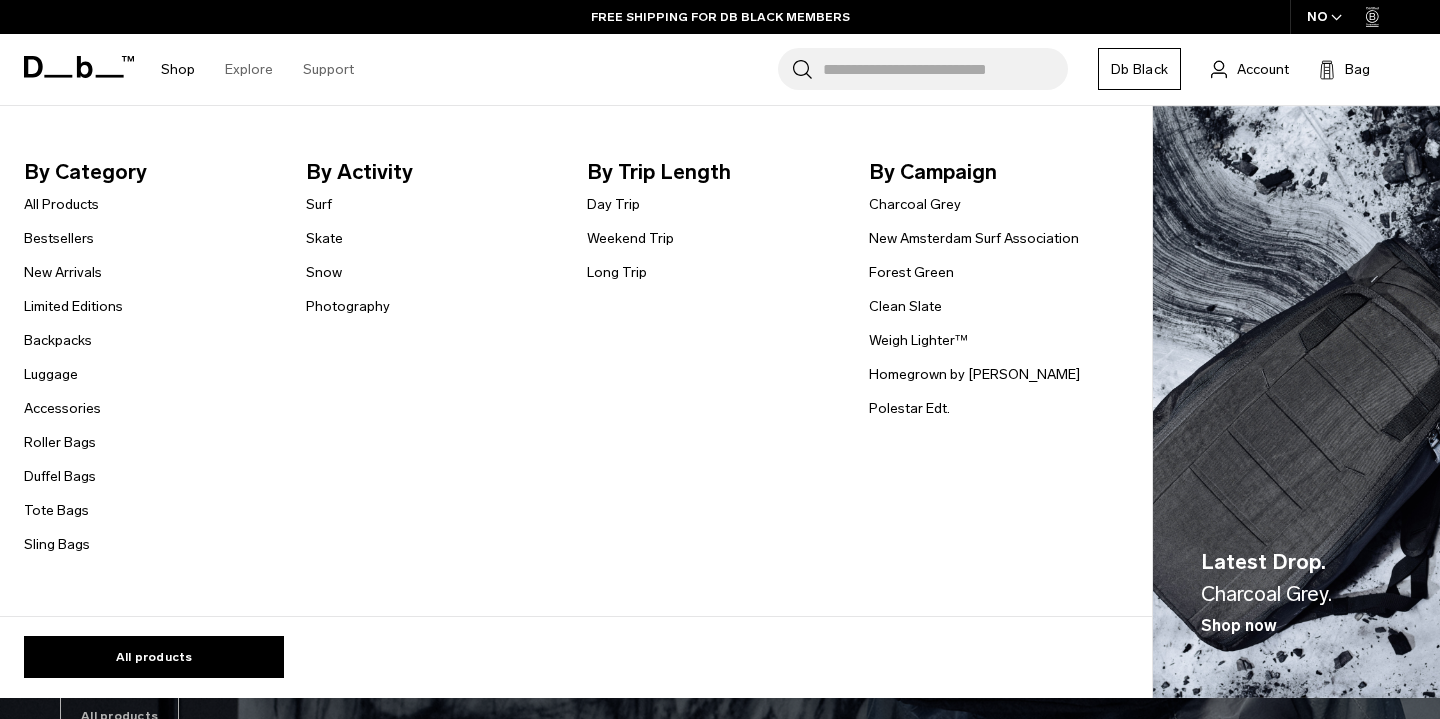 click on "By Category" at bounding box center [149, 172] 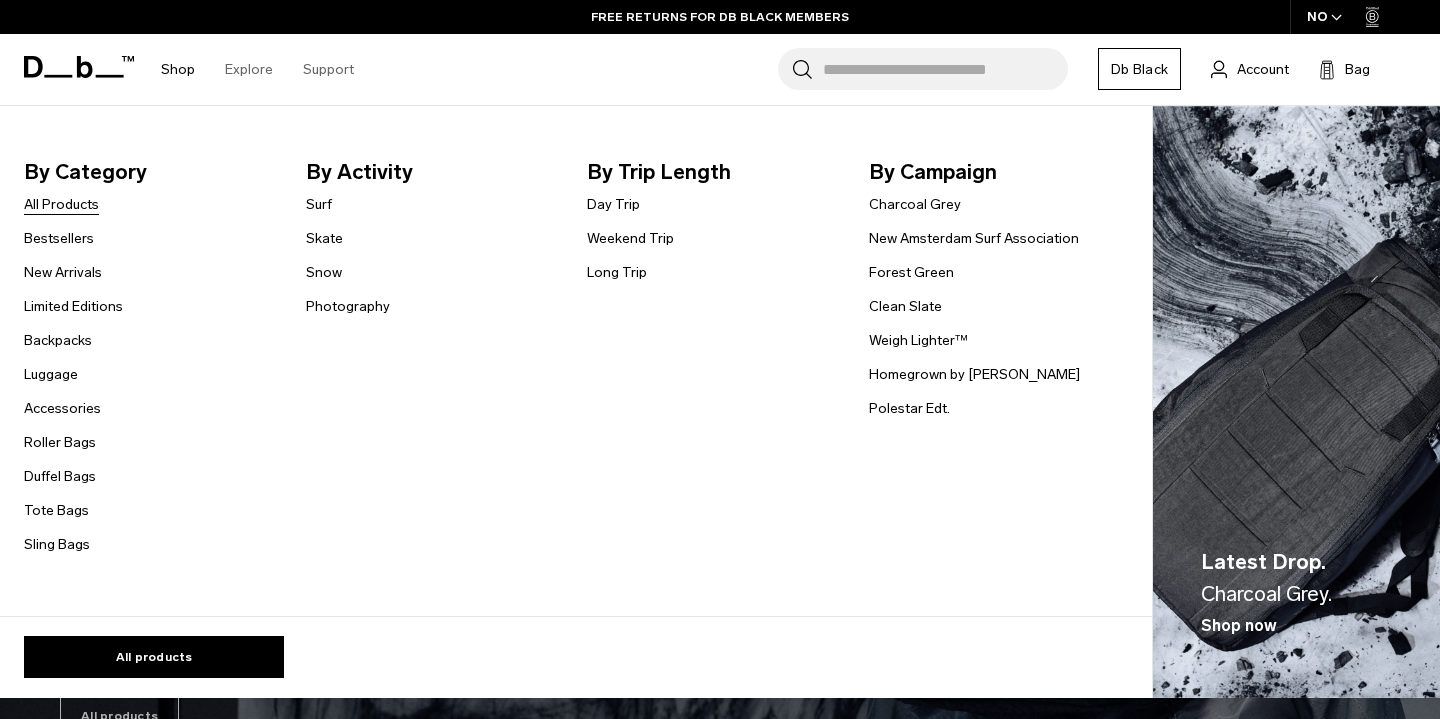 click on "All Products" at bounding box center [61, 204] 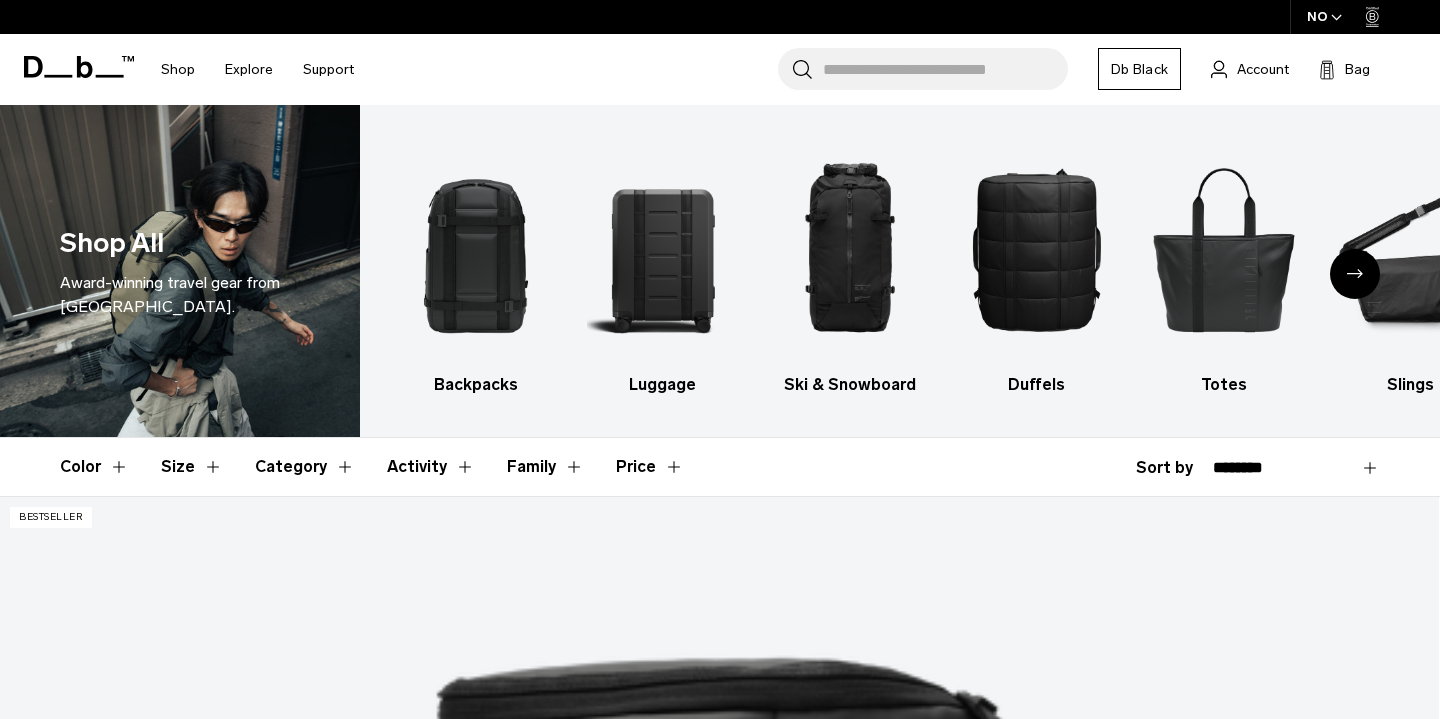 scroll, scrollTop: 224, scrollLeft: 0, axis: vertical 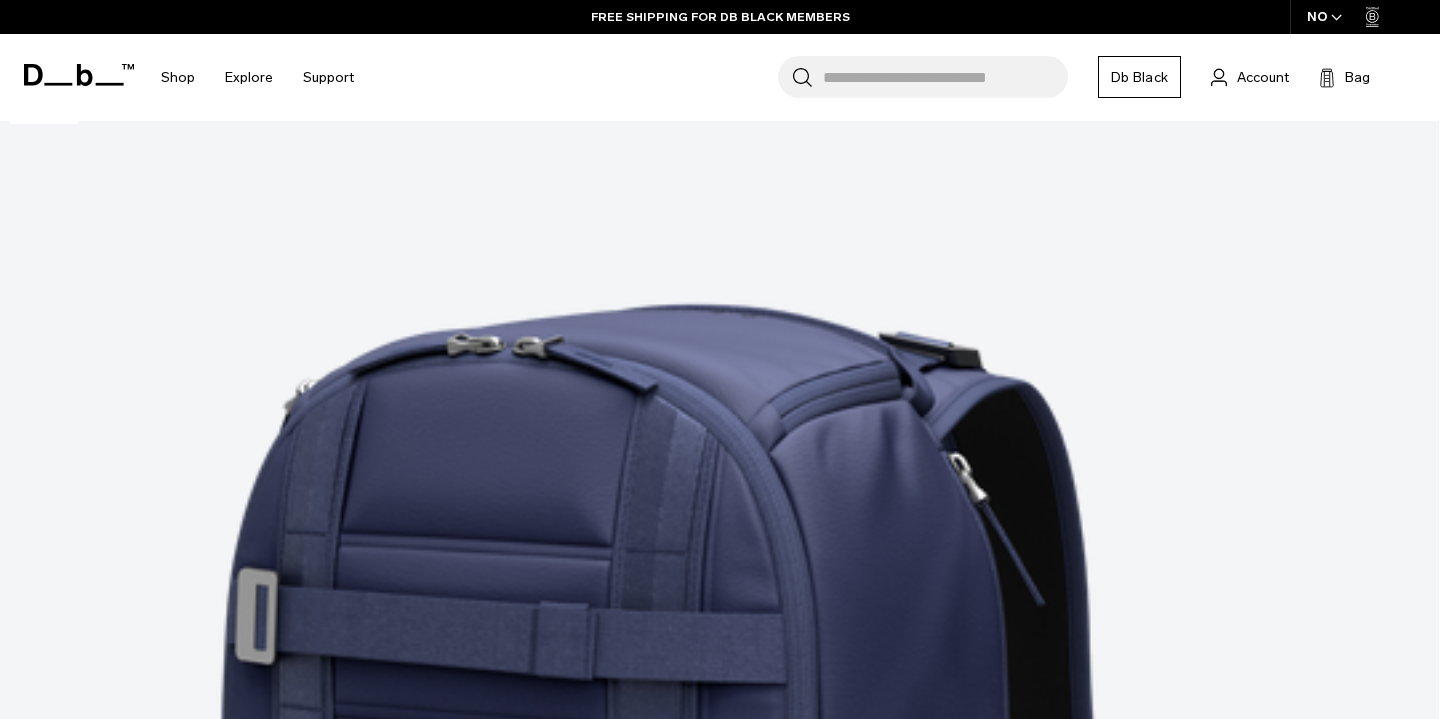 click at bounding box center (719, 6710) 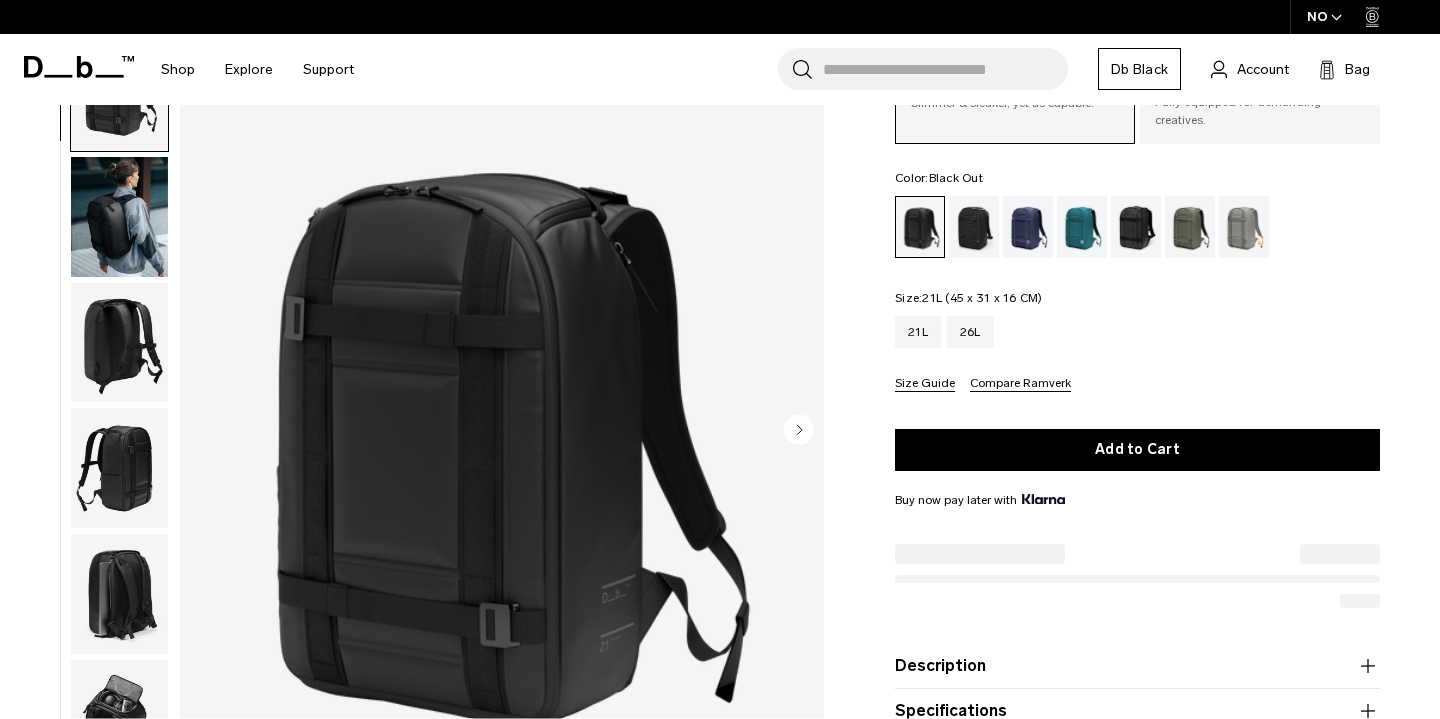 scroll, scrollTop: 162, scrollLeft: 0, axis: vertical 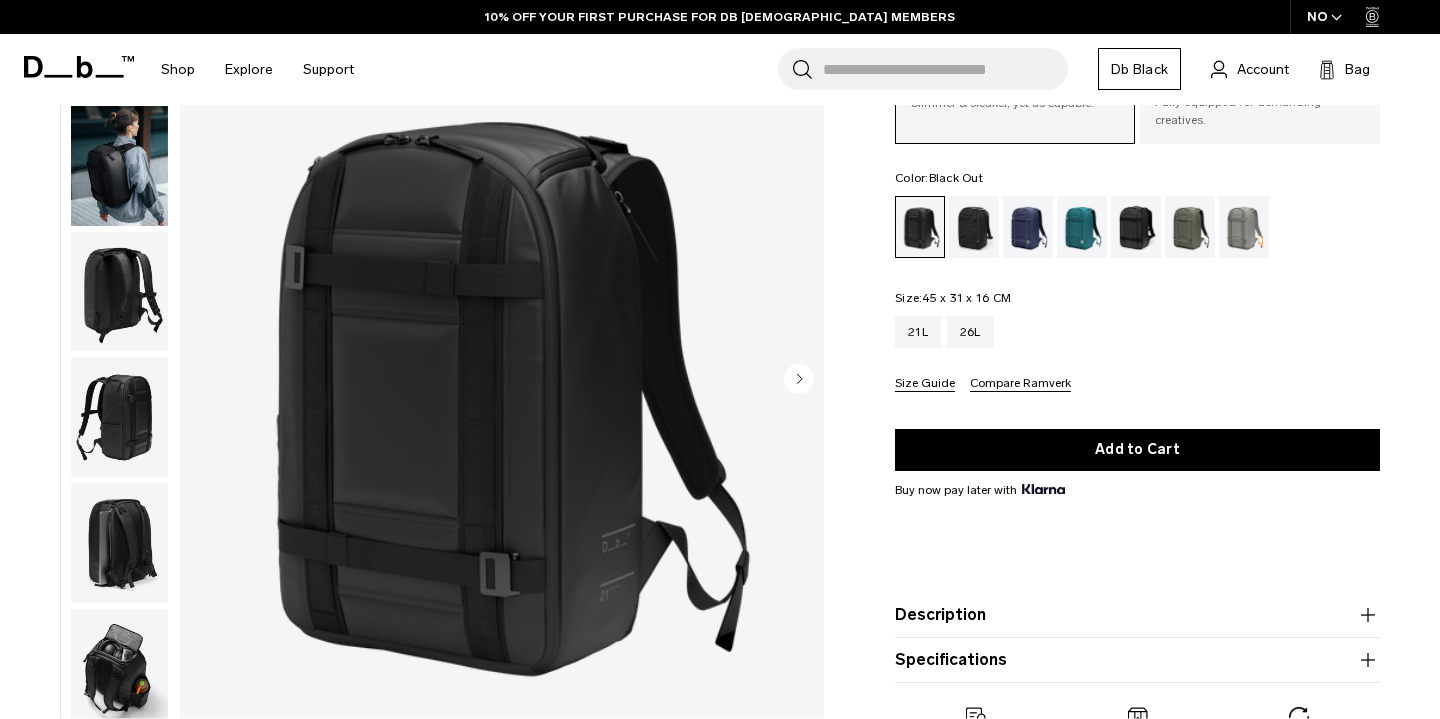 click 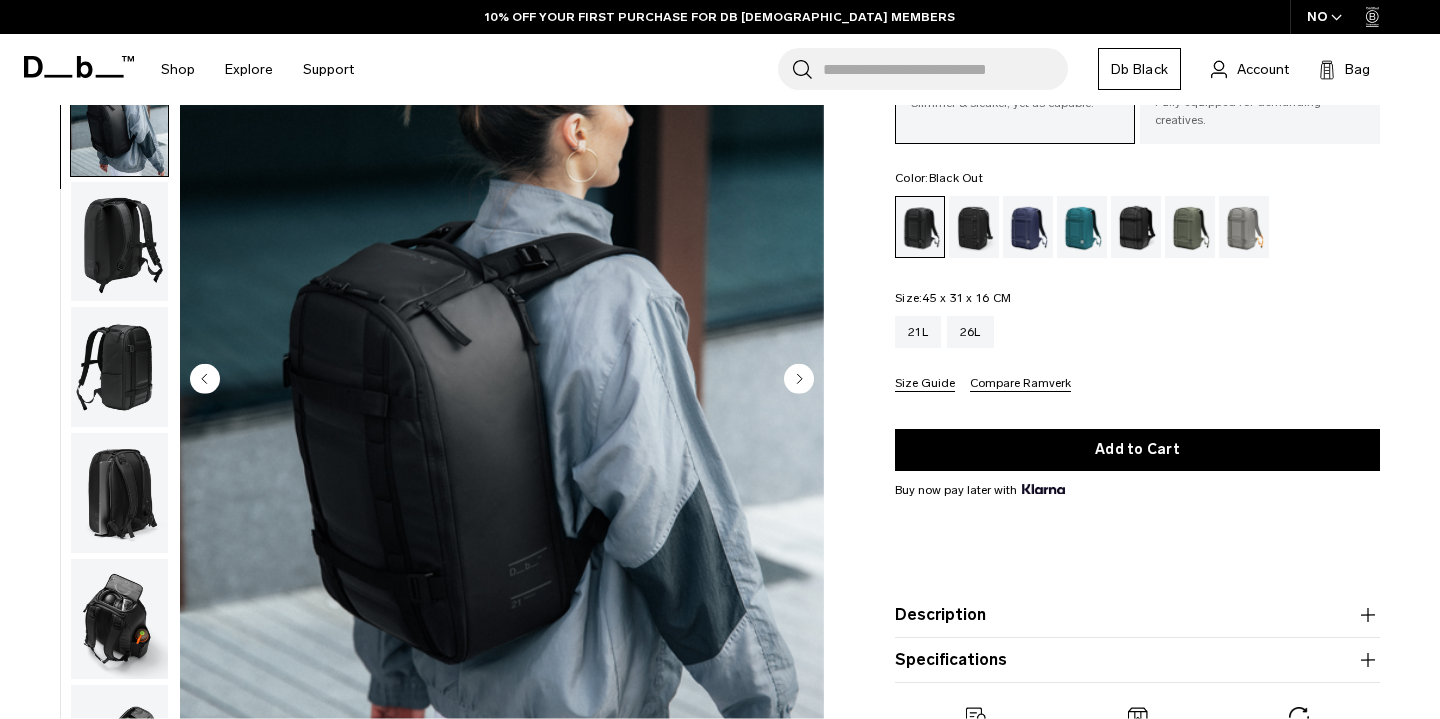 scroll, scrollTop: 126, scrollLeft: 0, axis: vertical 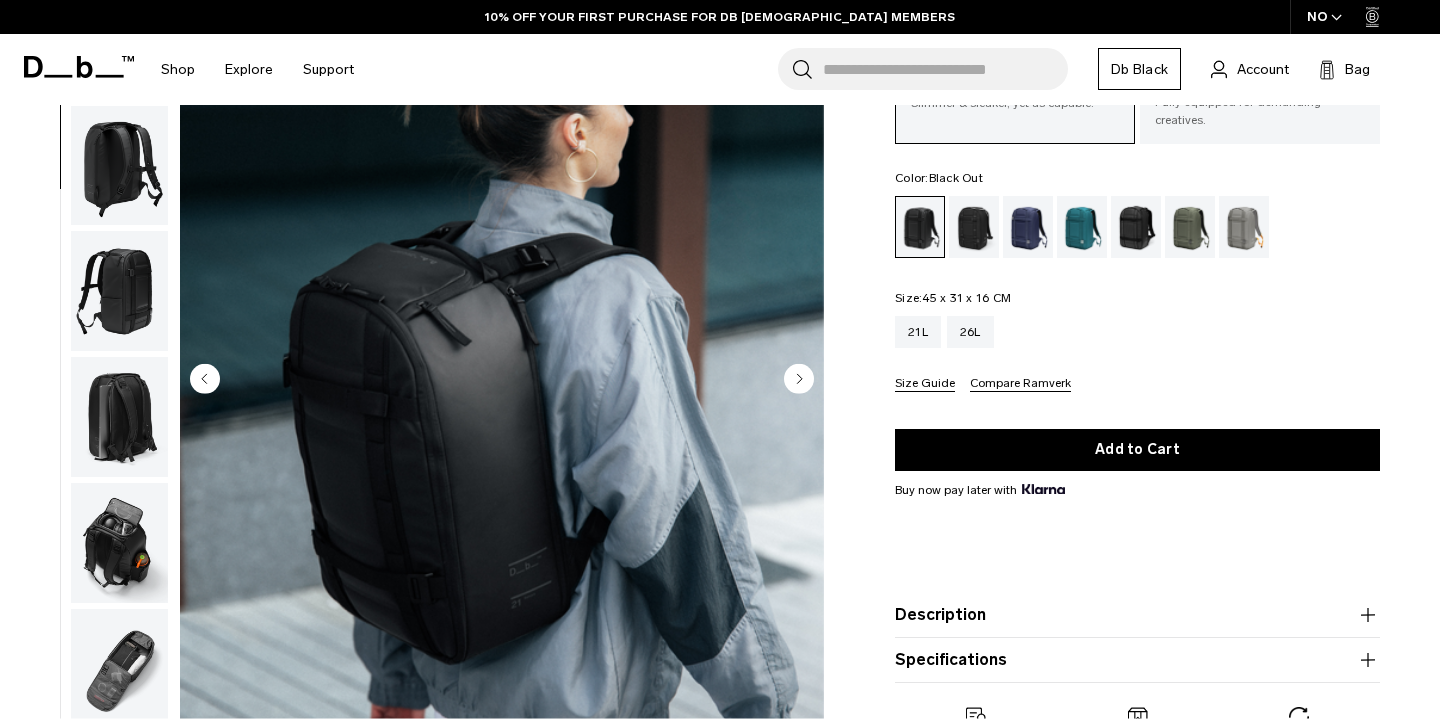 click 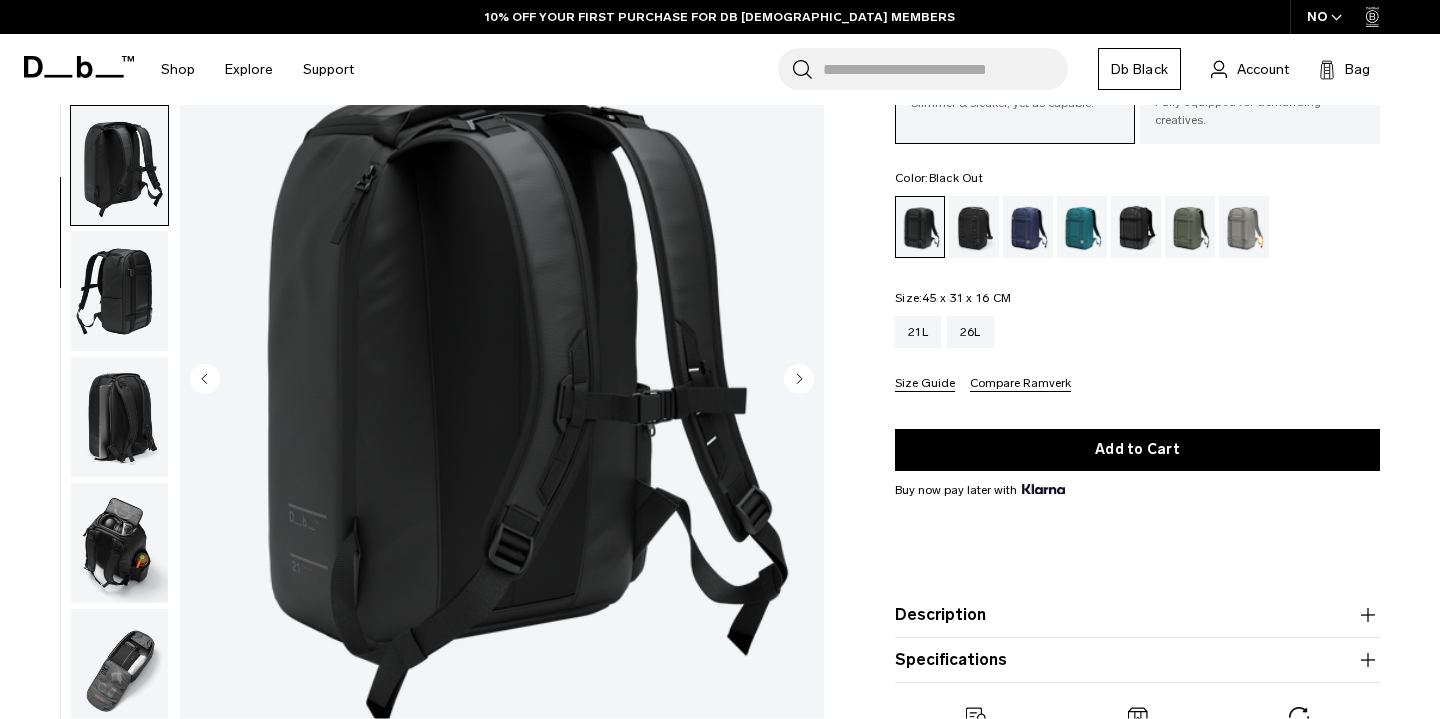 scroll, scrollTop: 198, scrollLeft: 0, axis: vertical 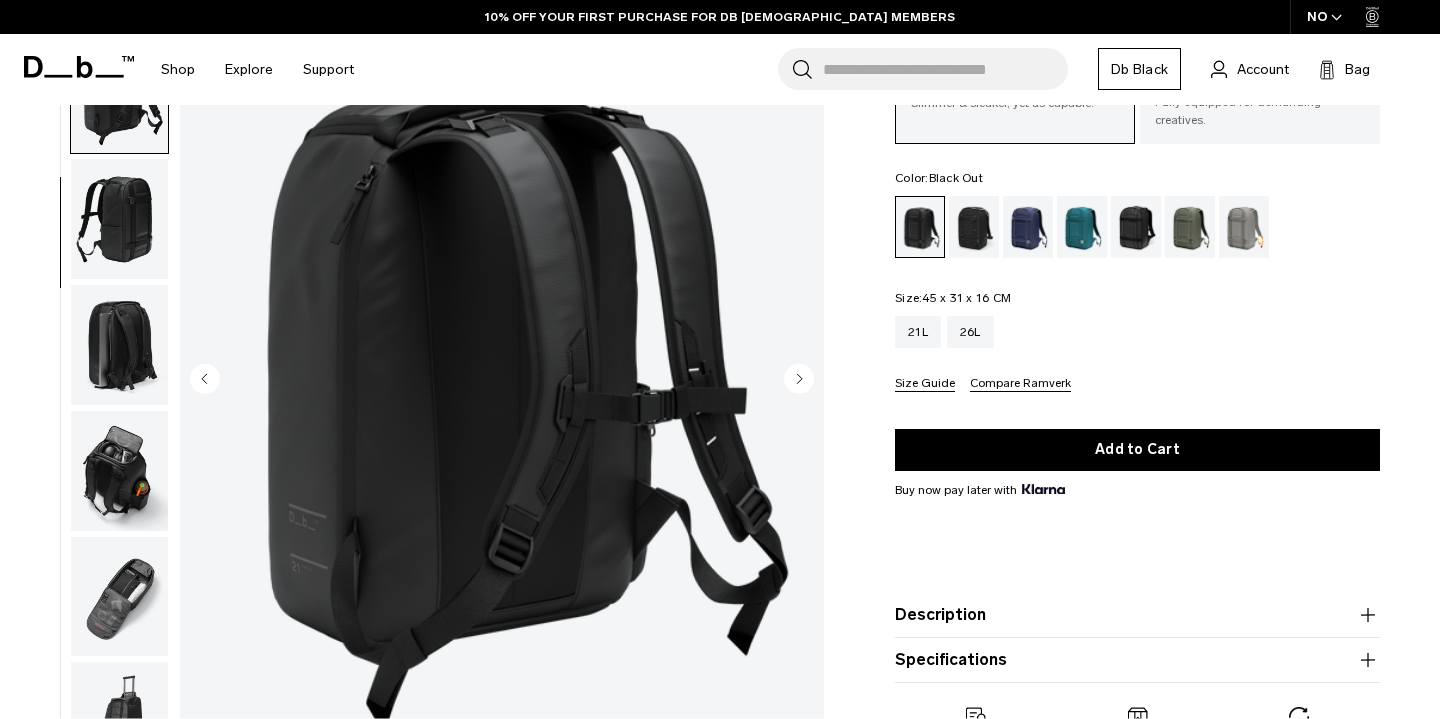 click 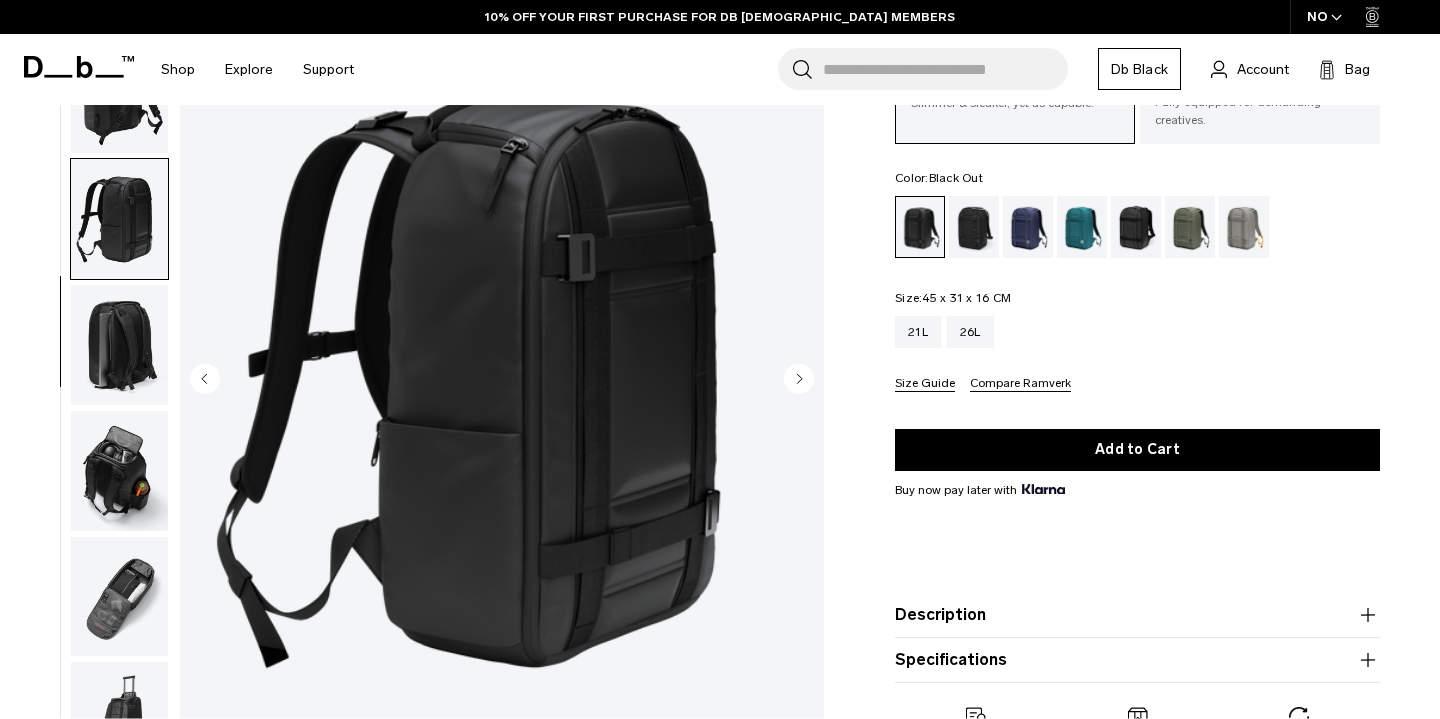 click 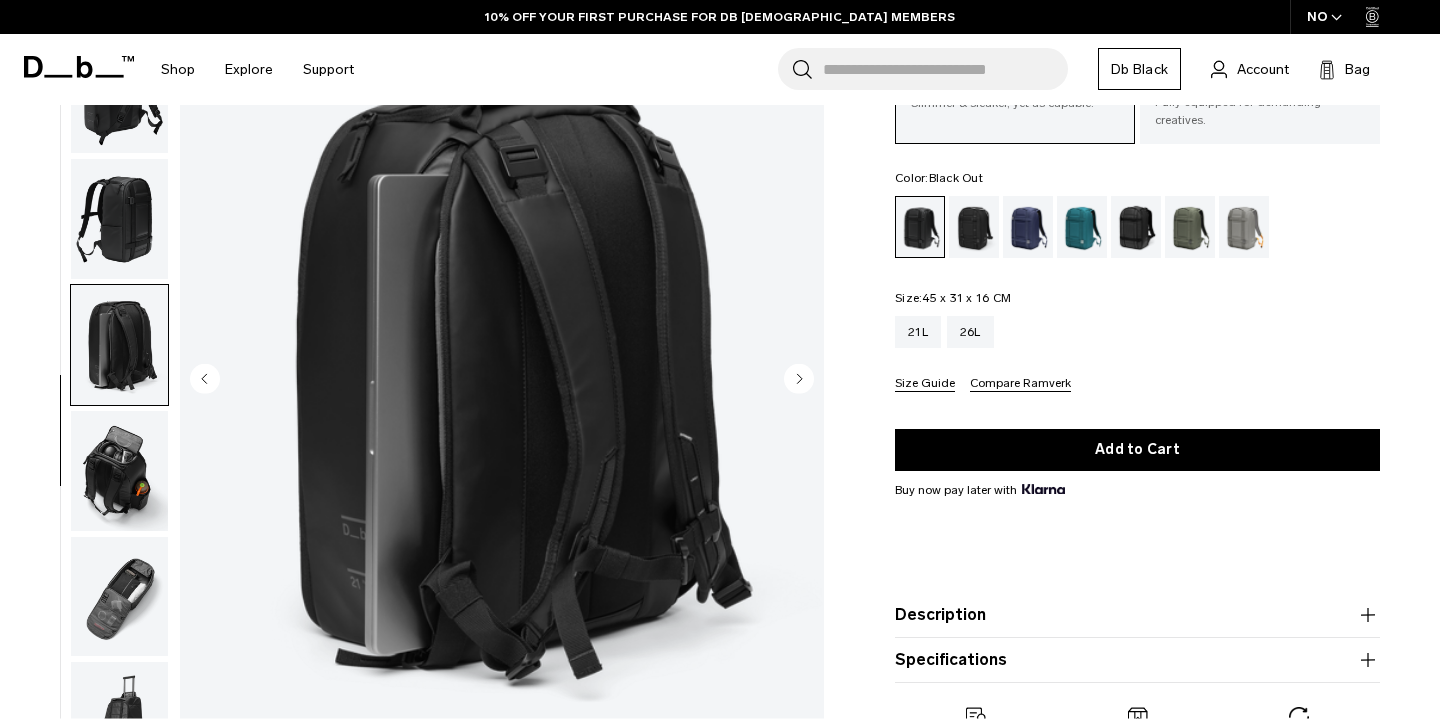 click 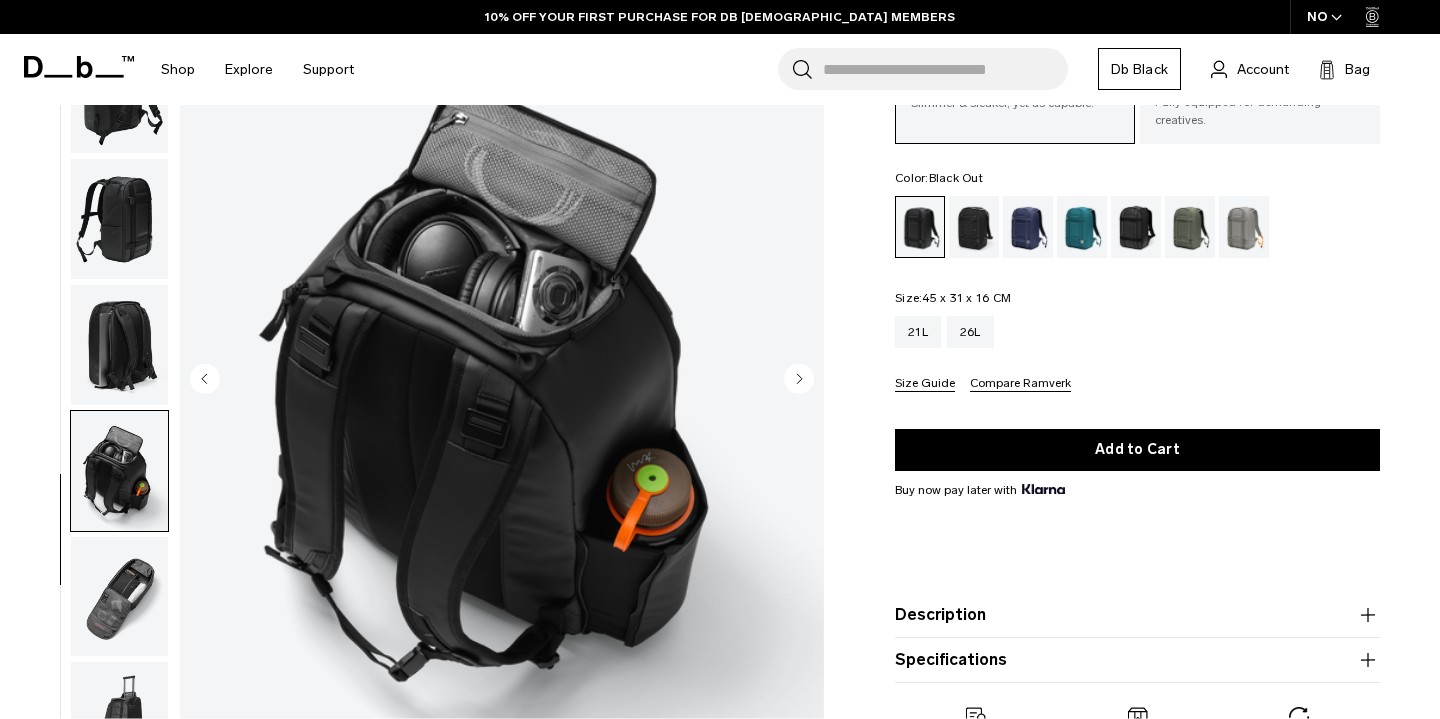 click 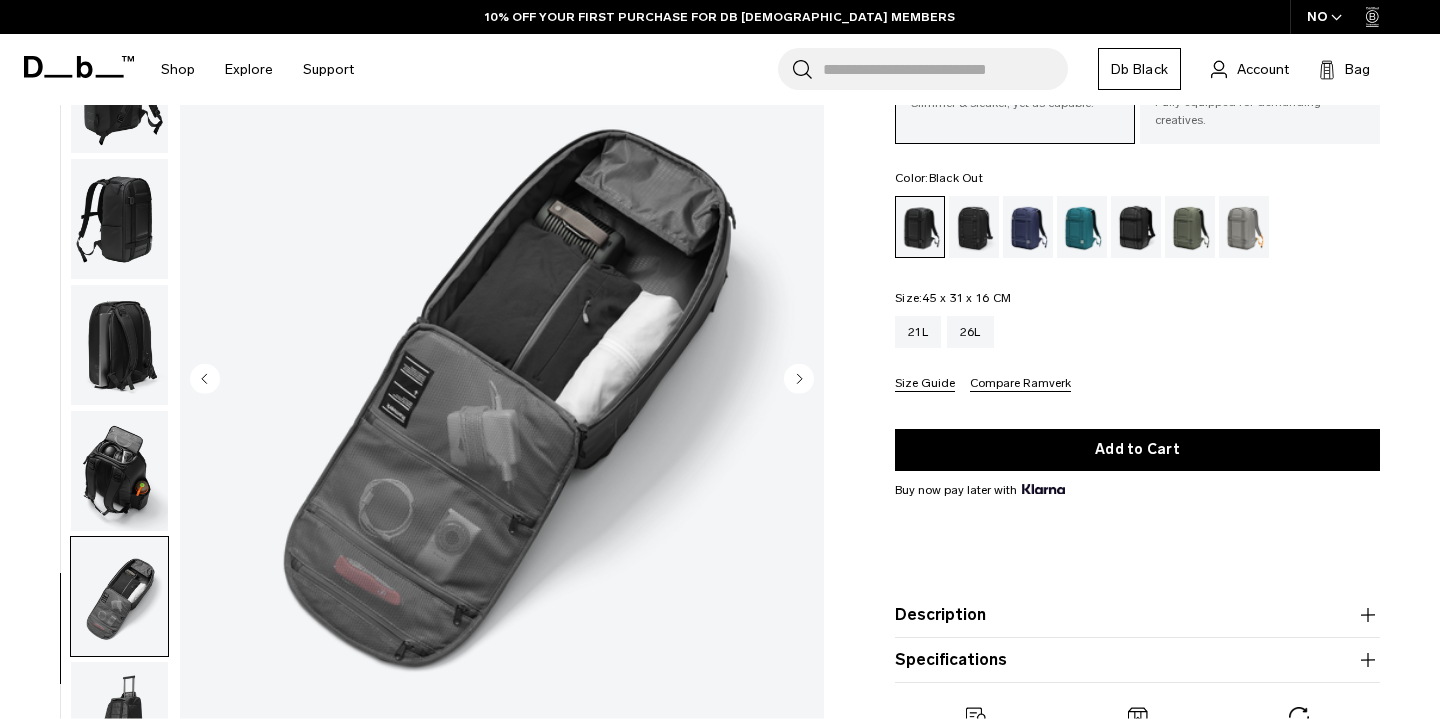 click 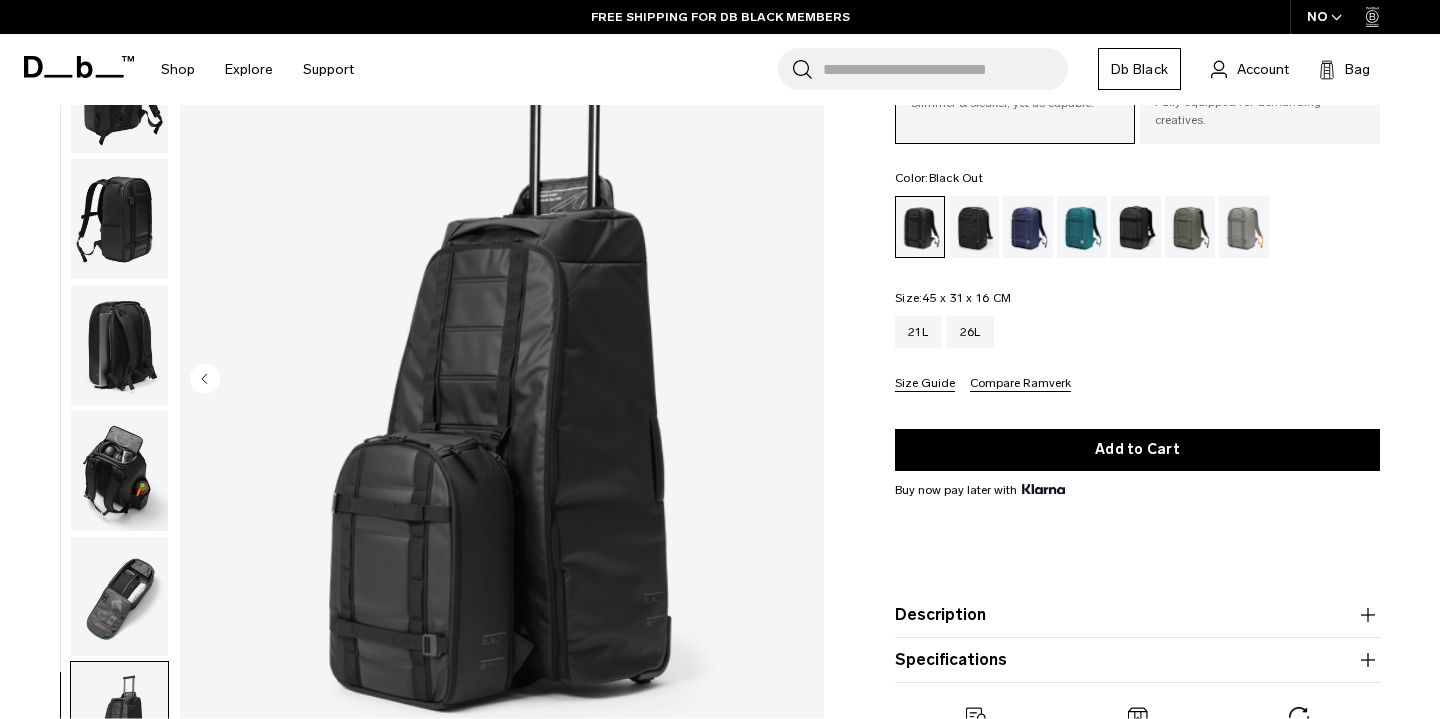 click at bounding box center (502, 381) 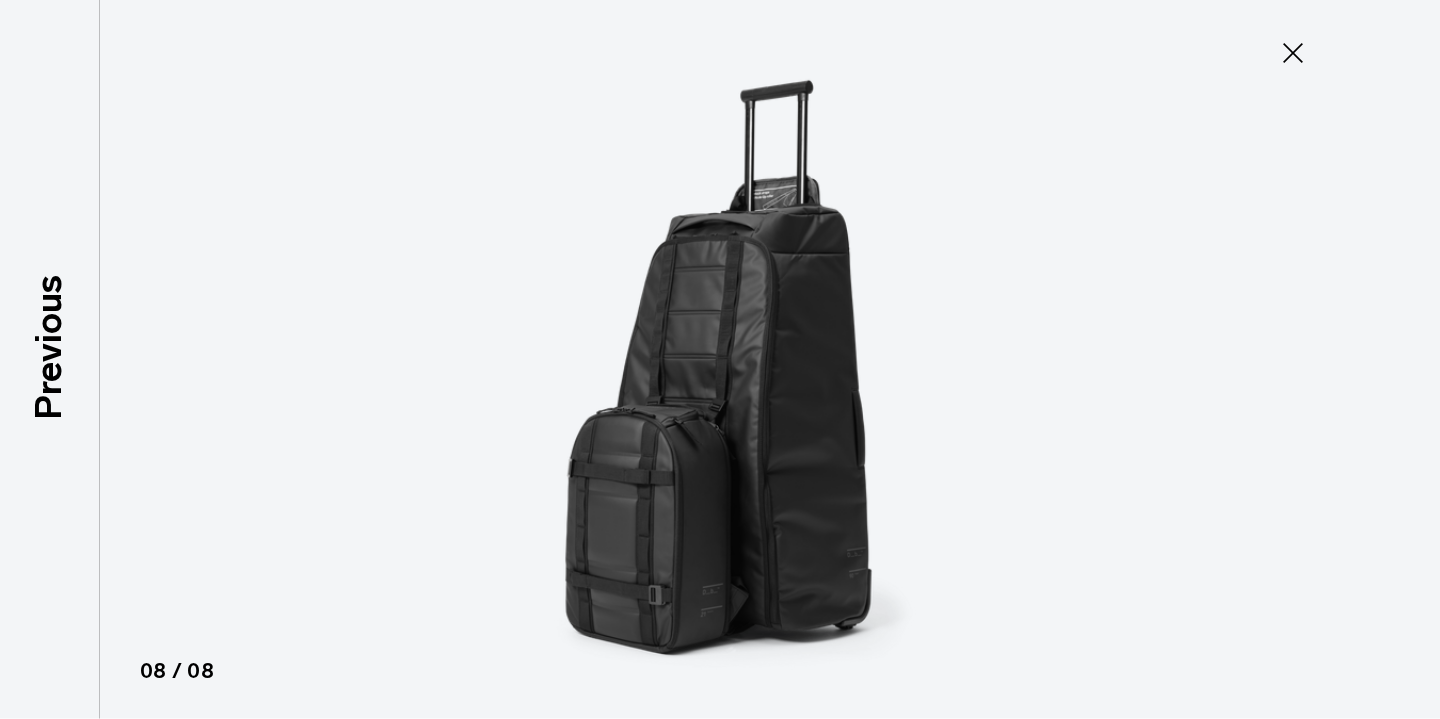 click 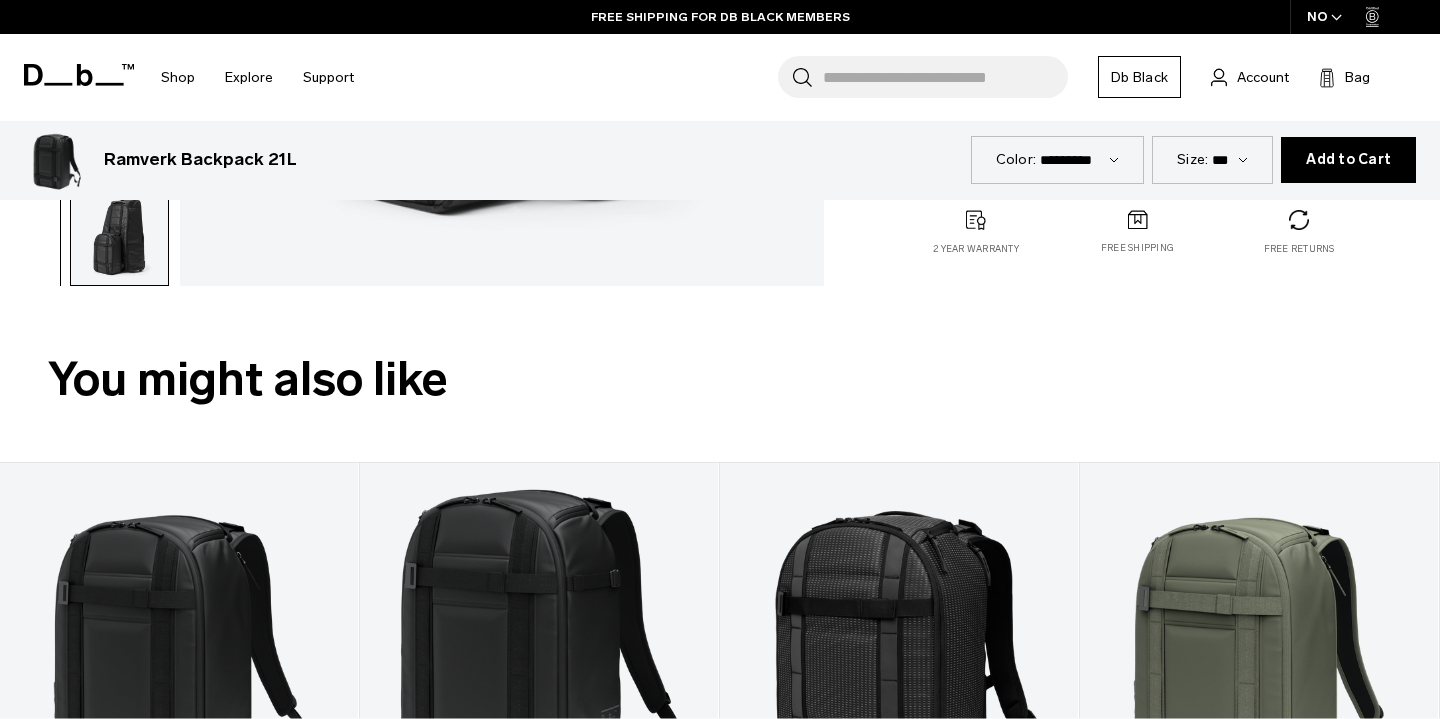 scroll, scrollTop: 973, scrollLeft: 0, axis: vertical 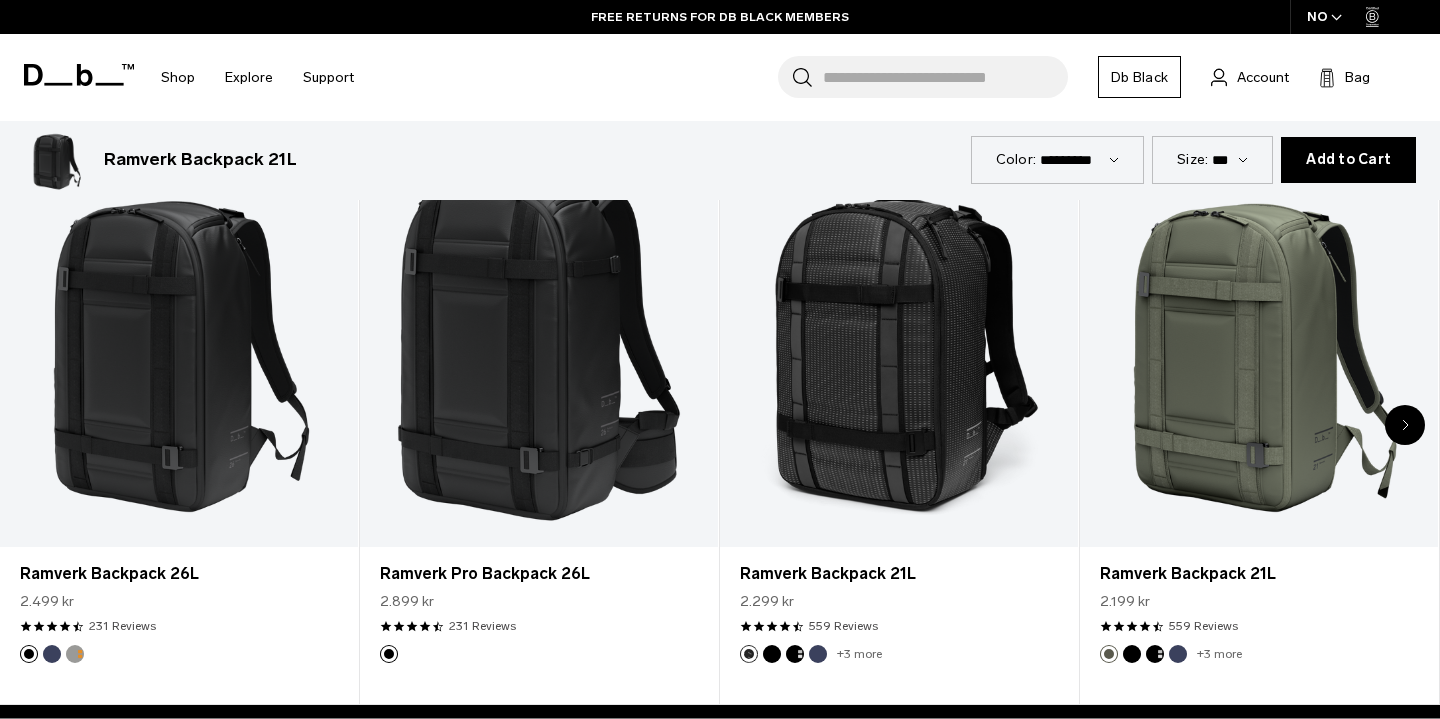 click at bounding box center [1405, 425] 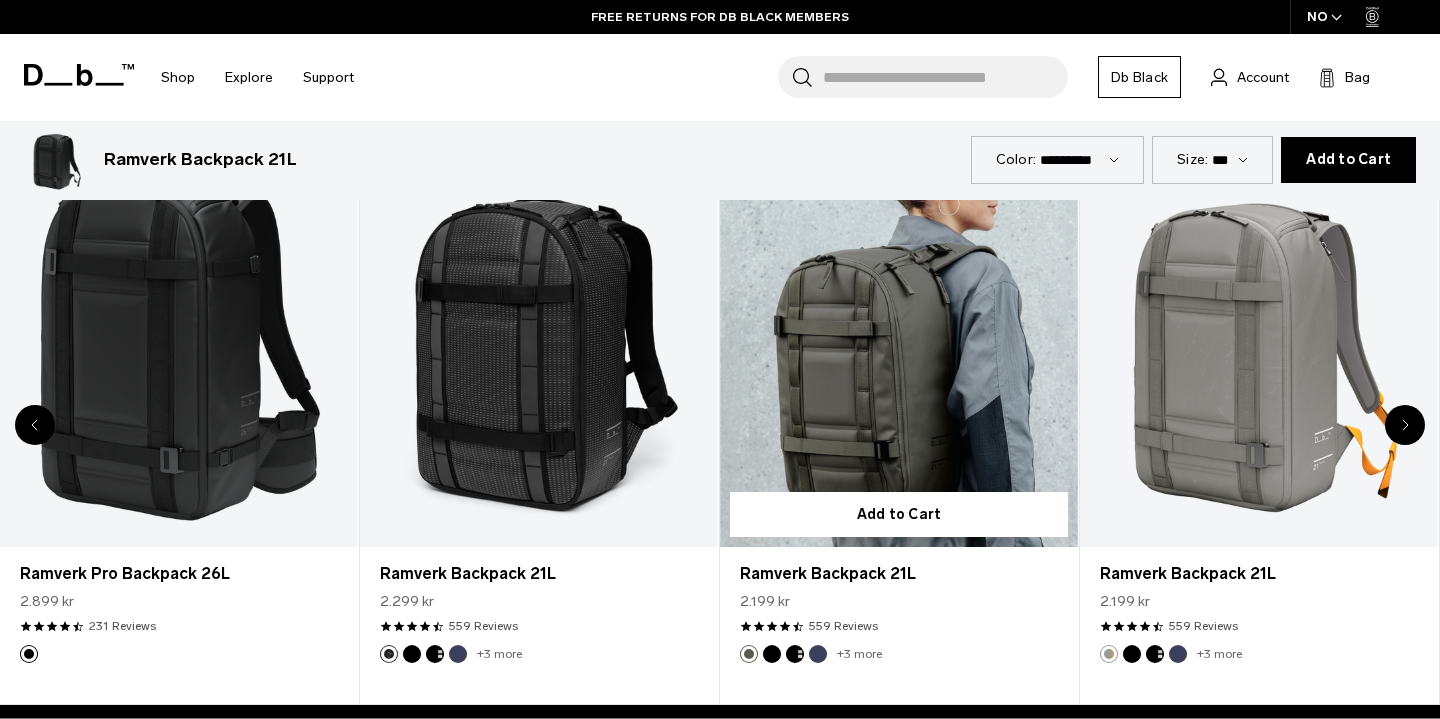 click at bounding box center (899, 348) 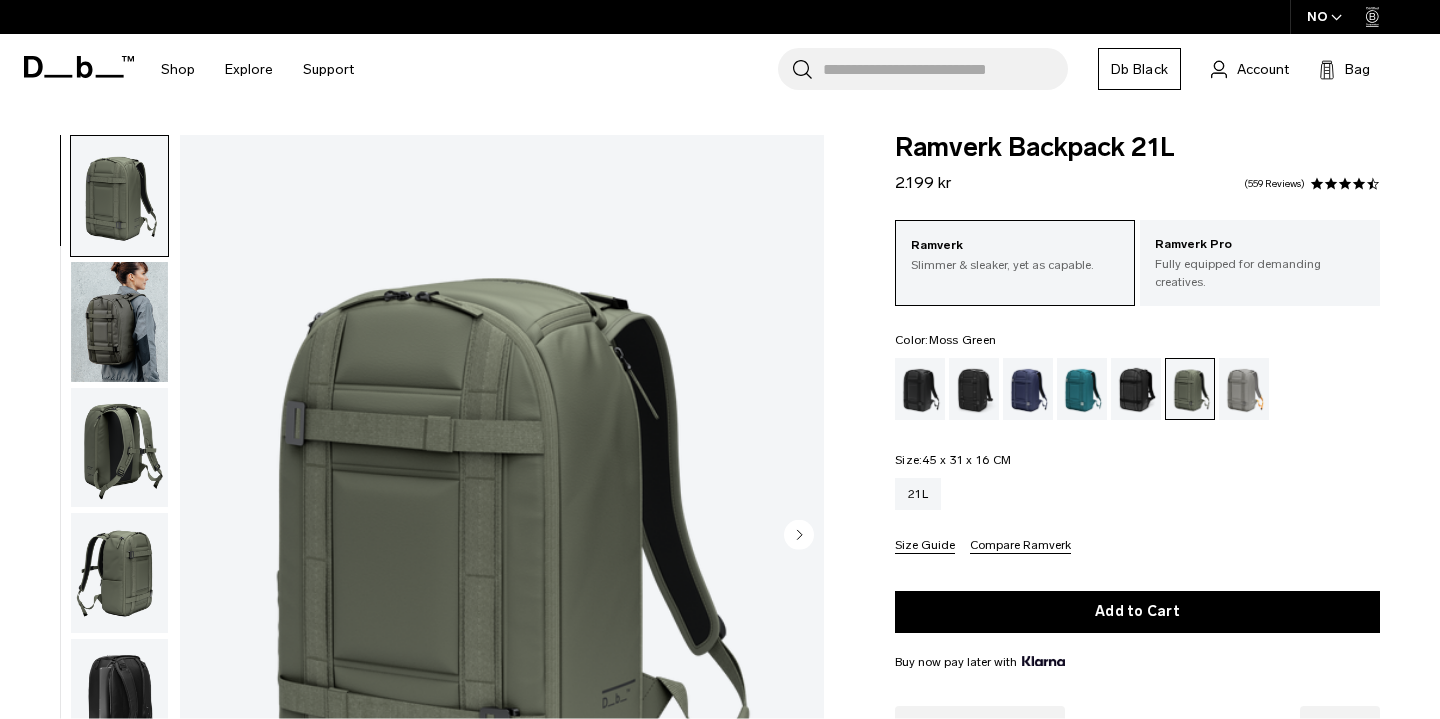 scroll, scrollTop: 0, scrollLeft: 0, axis: both 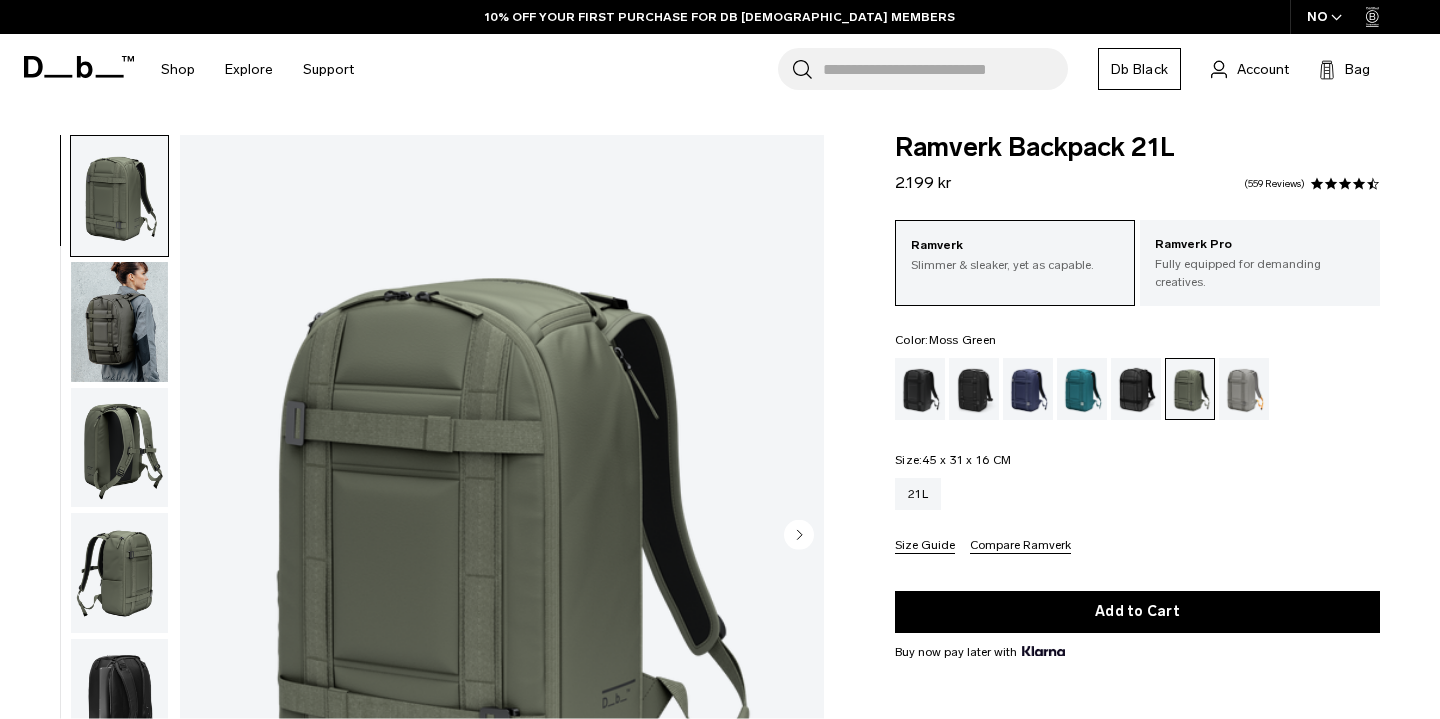 click 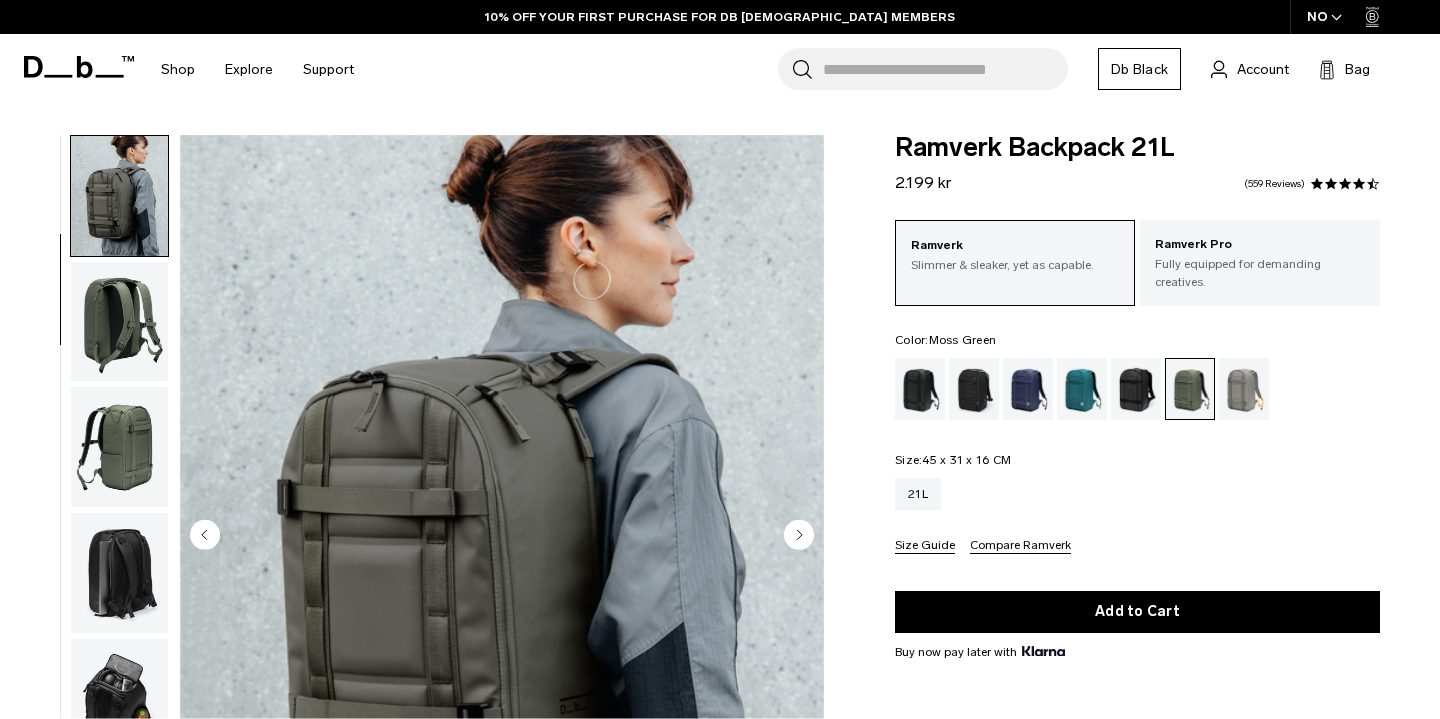click 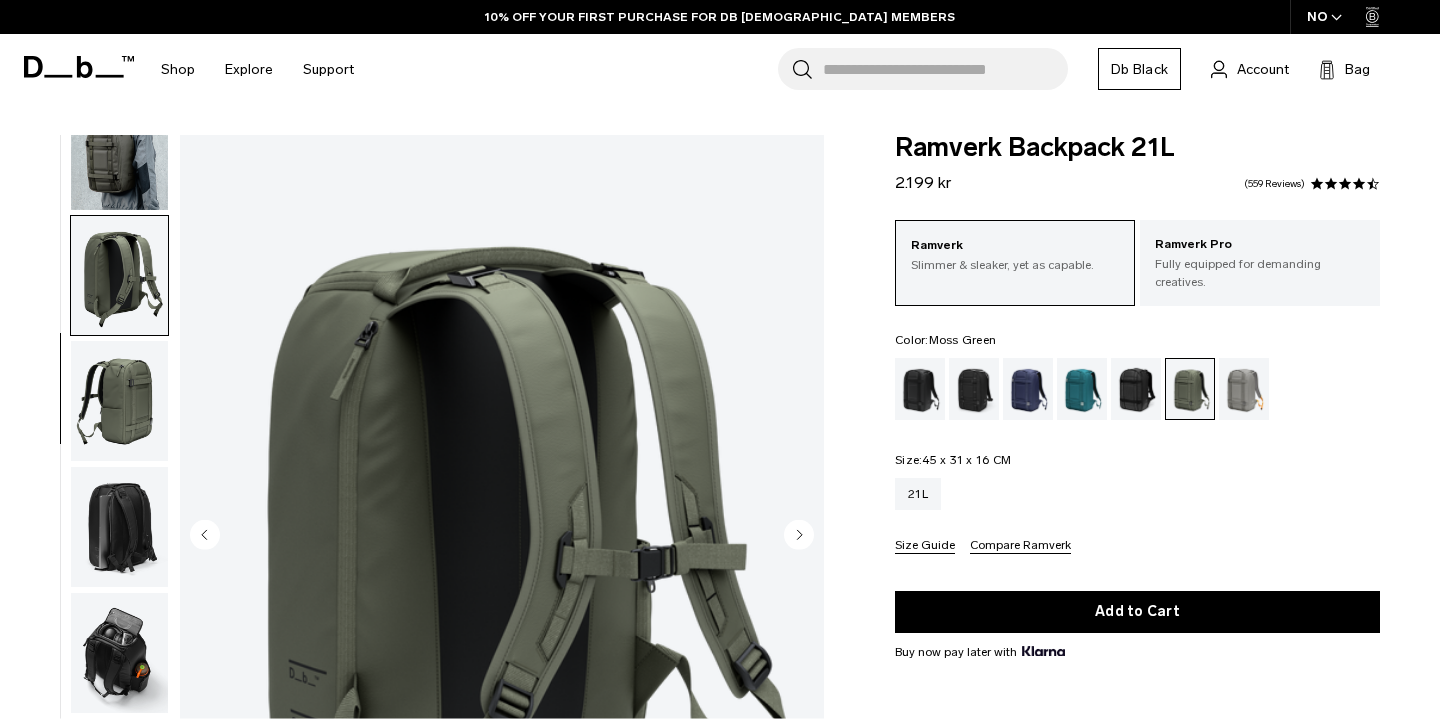 scroll, scrollTop: 198, scrollLeft: 0, axis: vertical 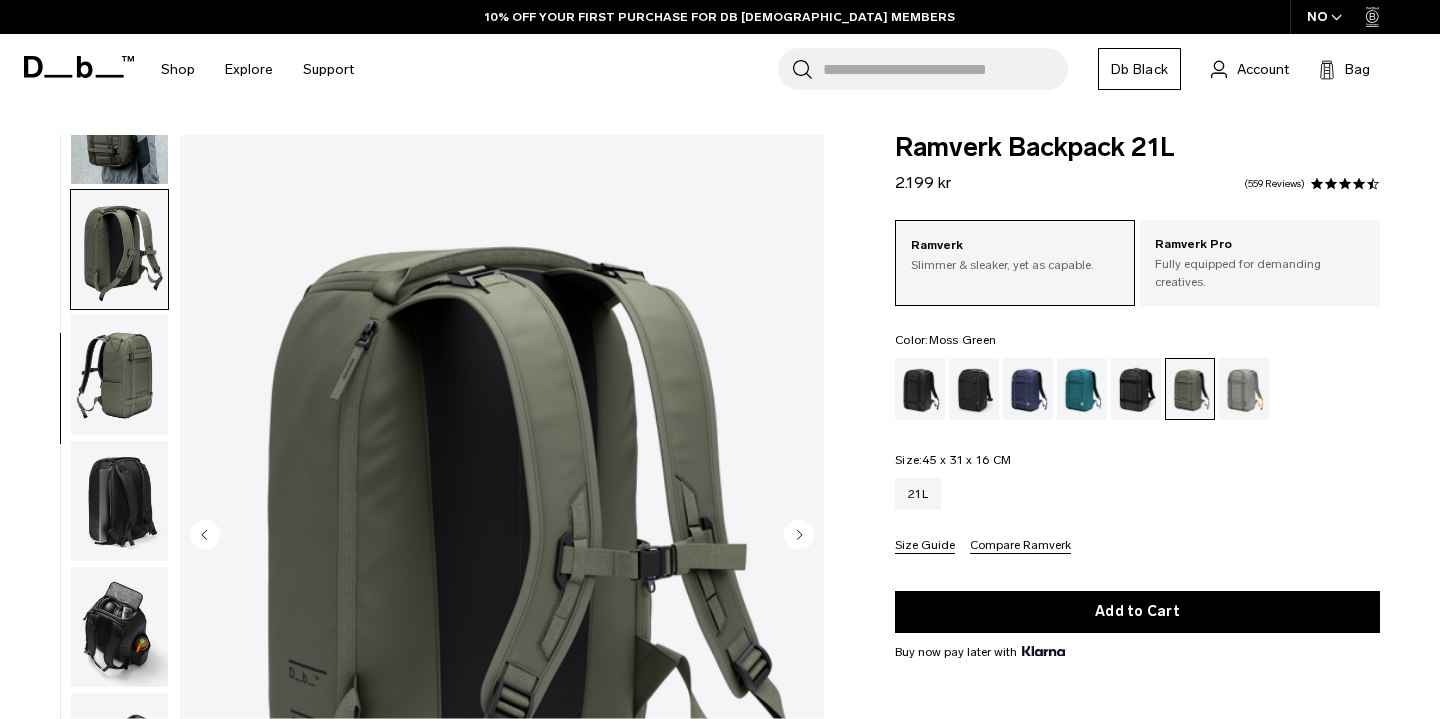 click 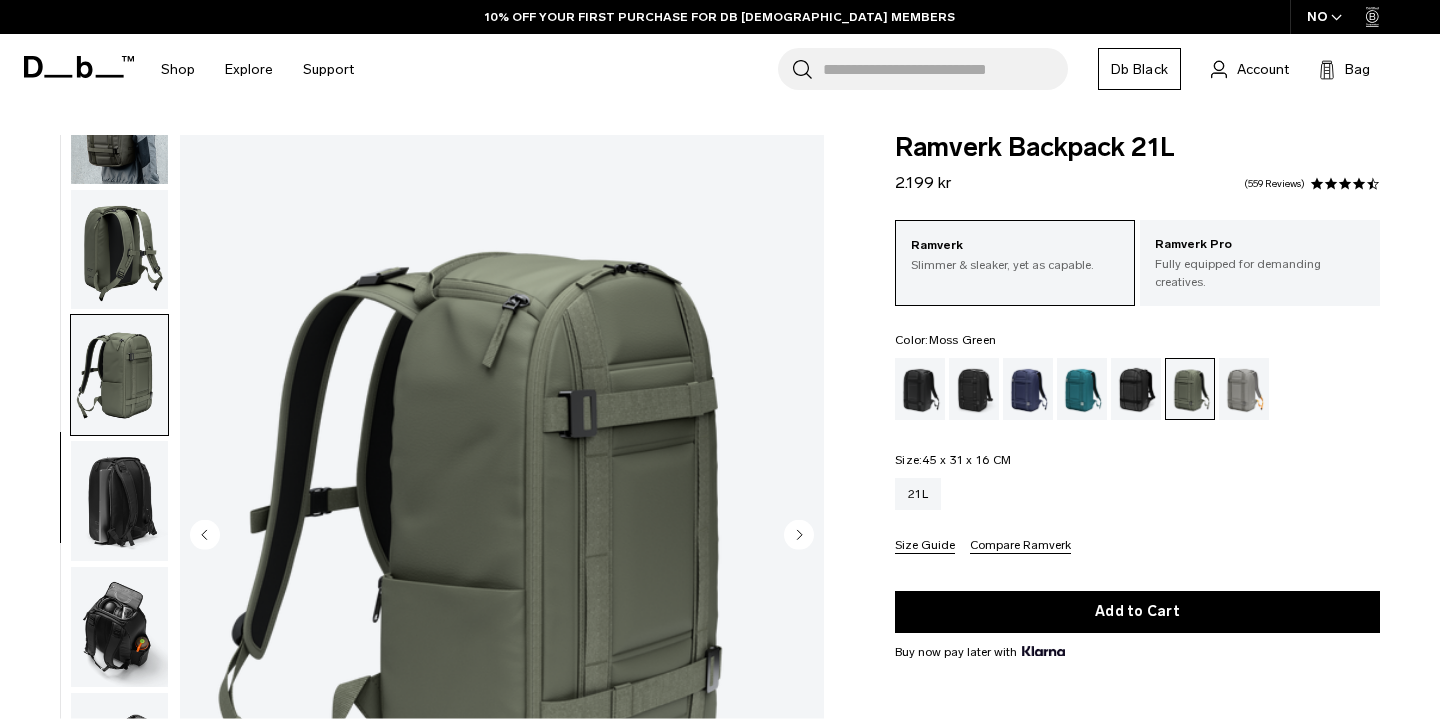 click 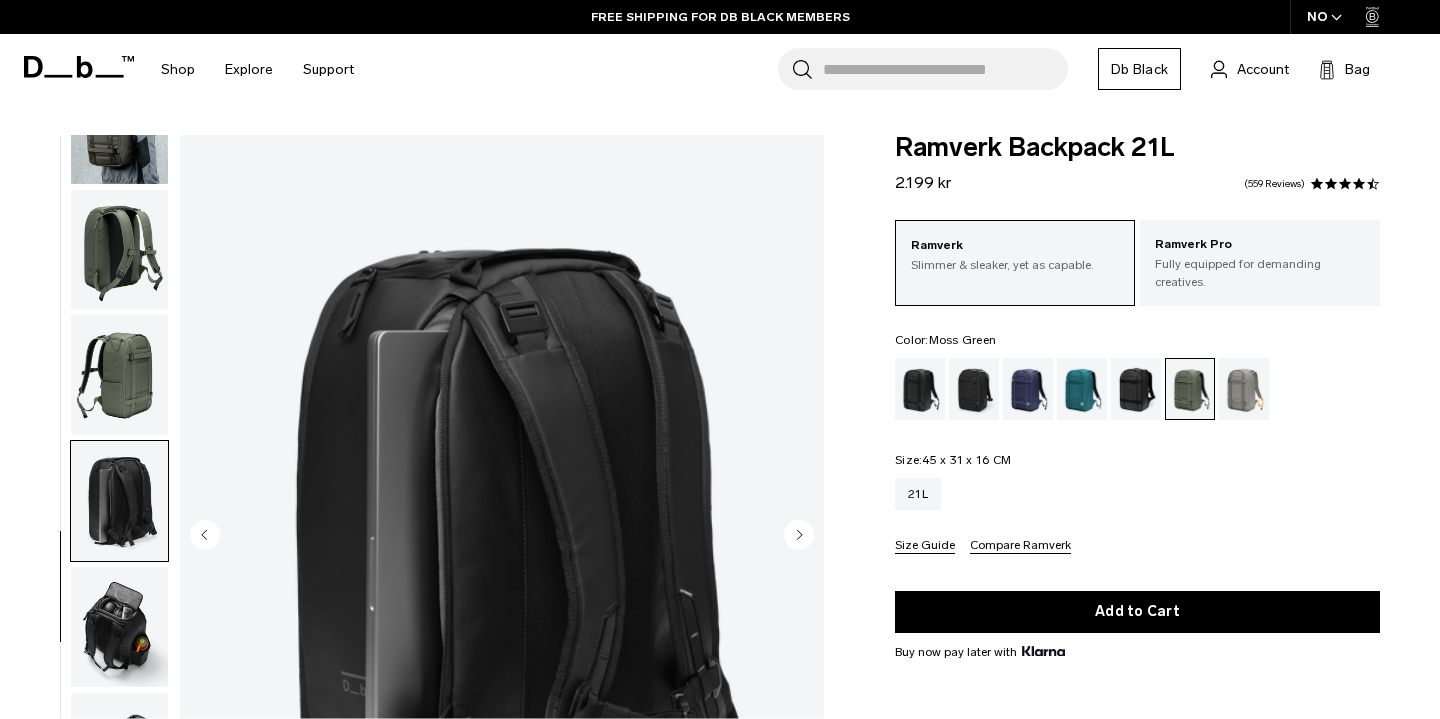click 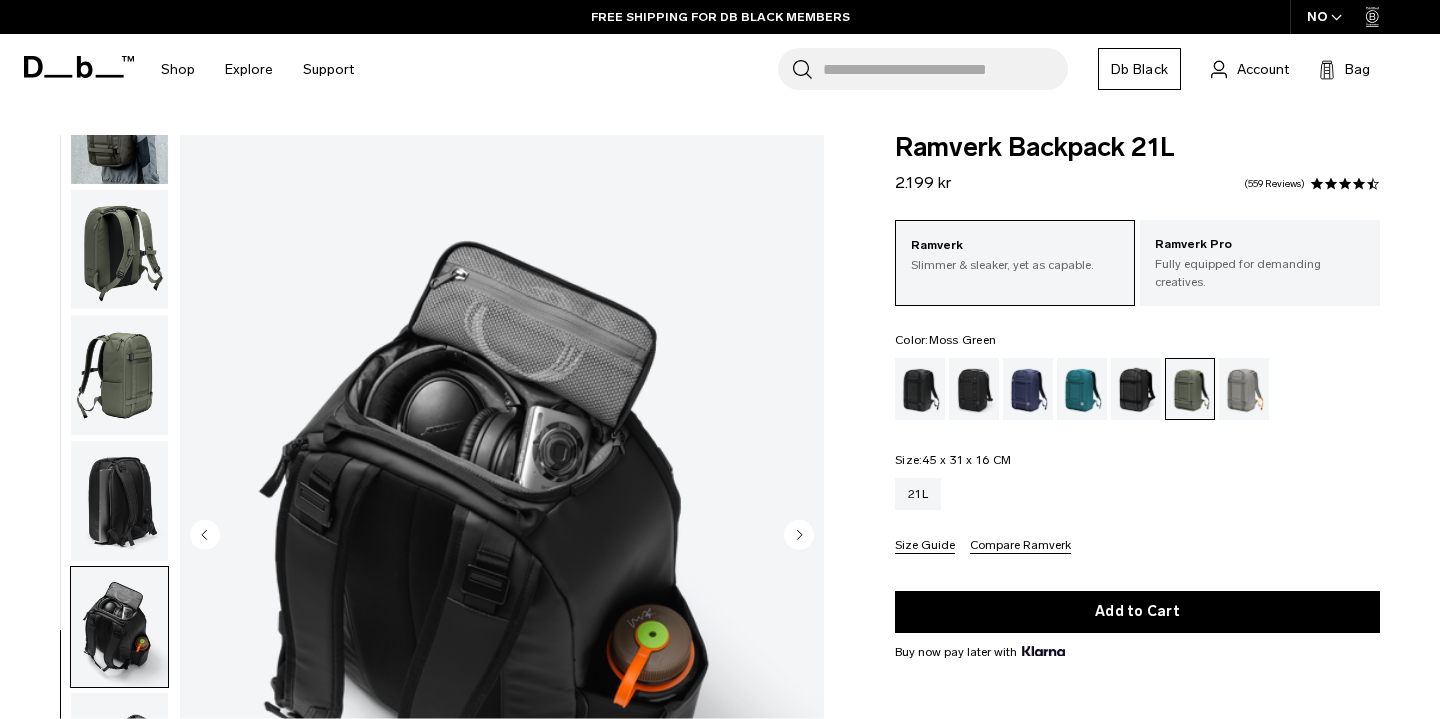 click 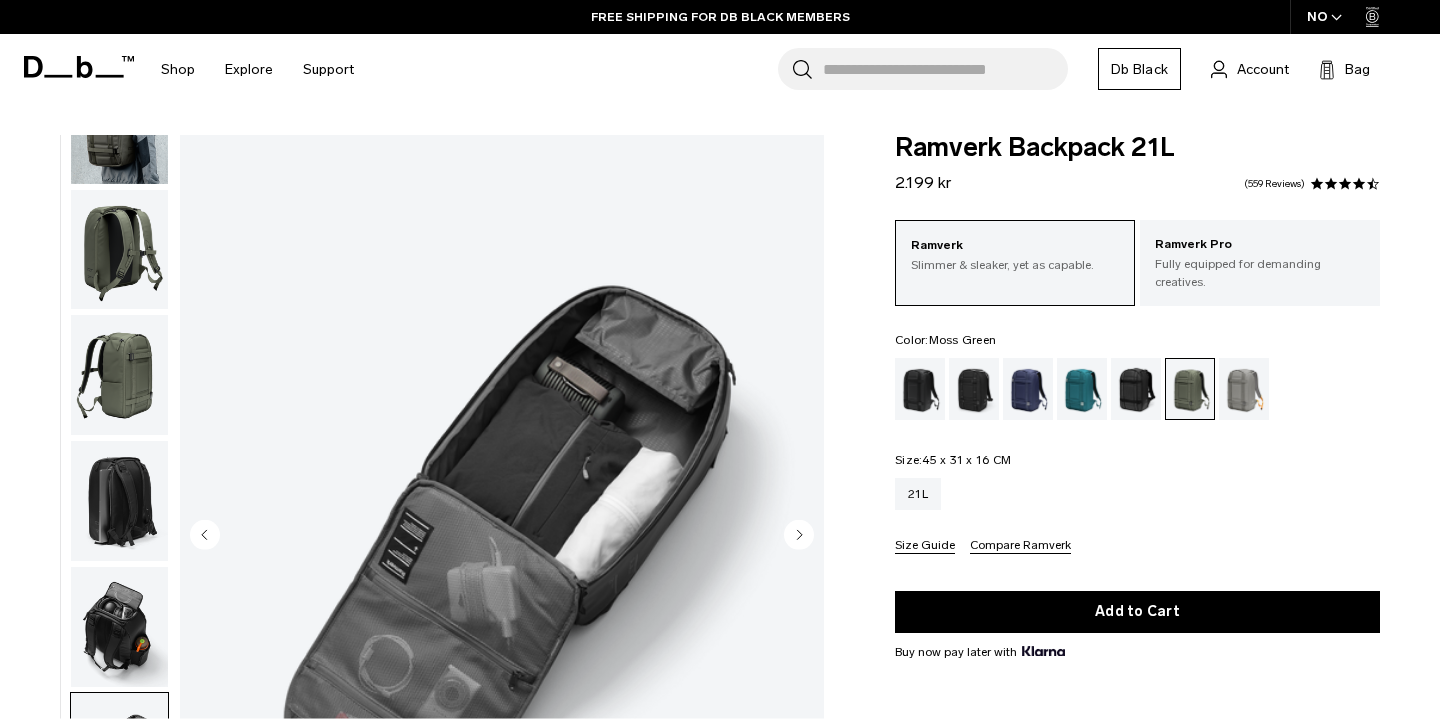 click 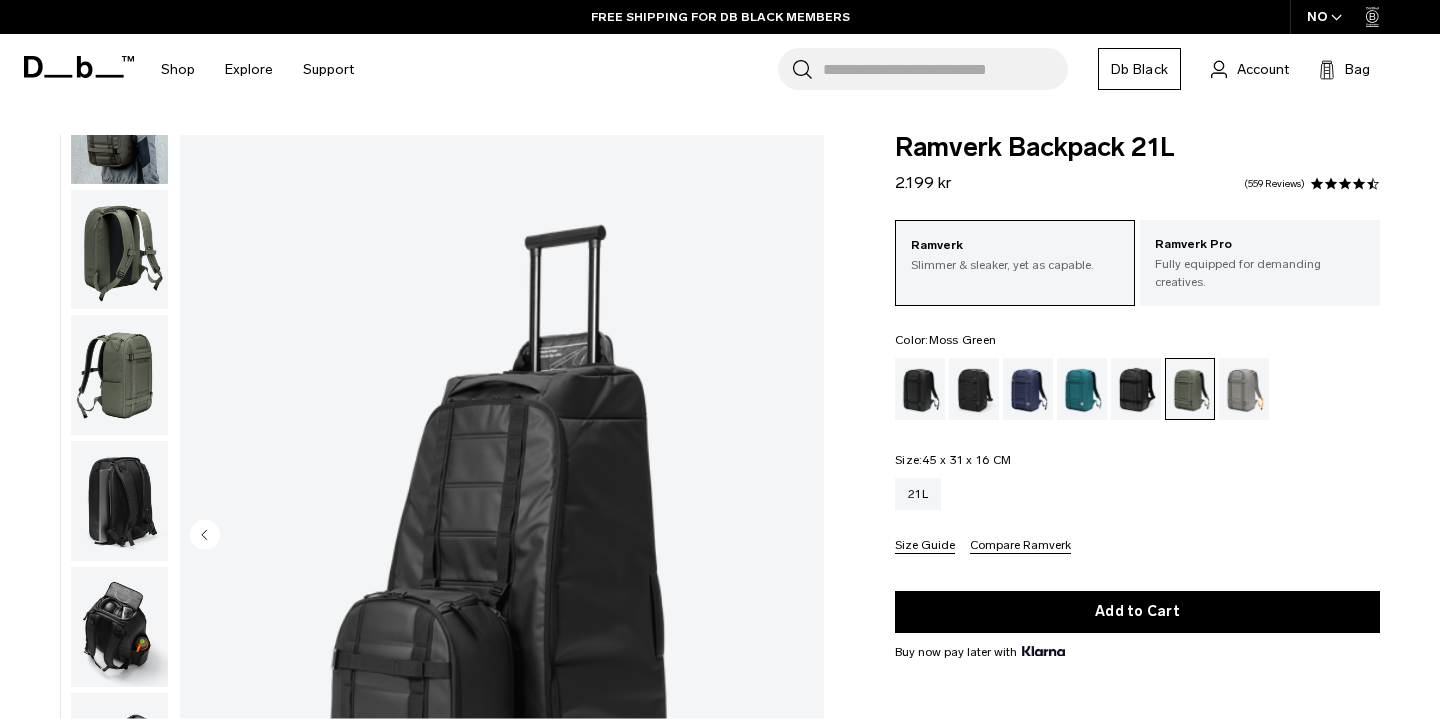 click at bounding box center [502, 537] 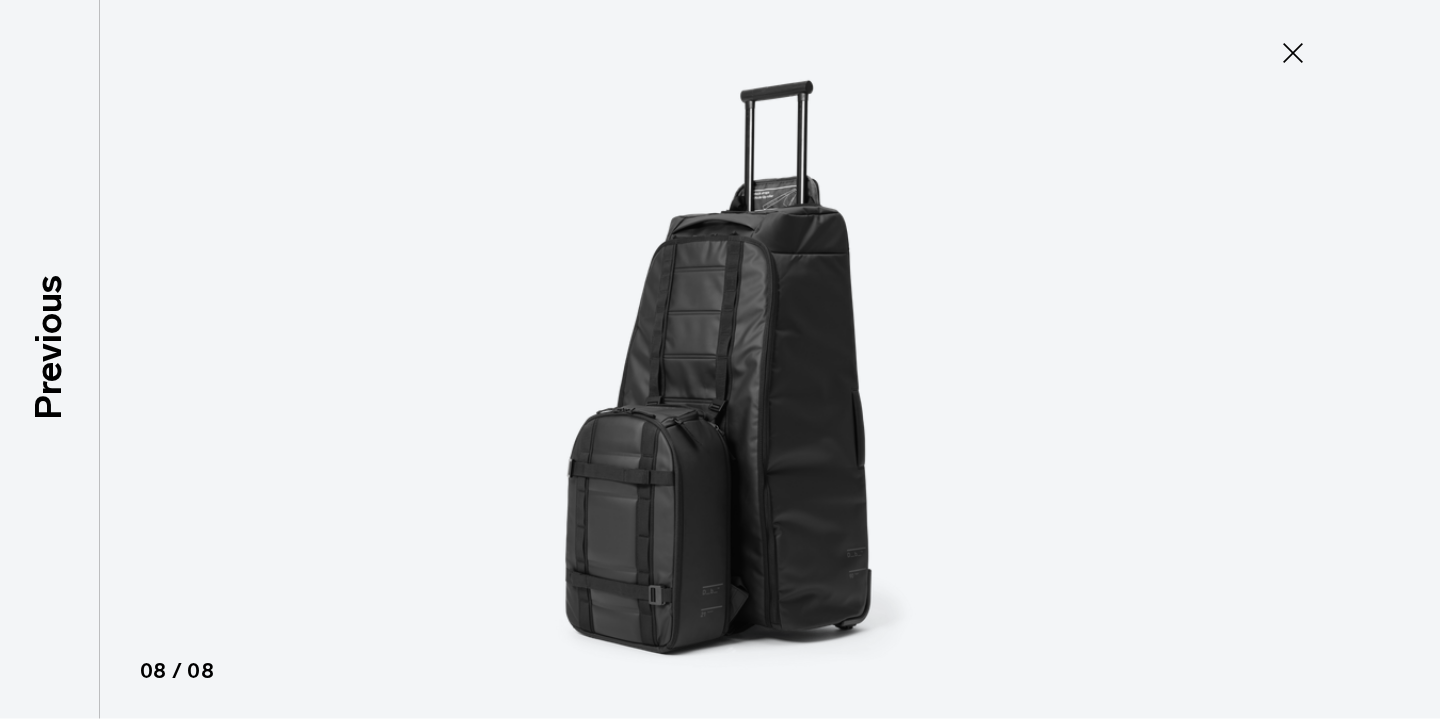 click 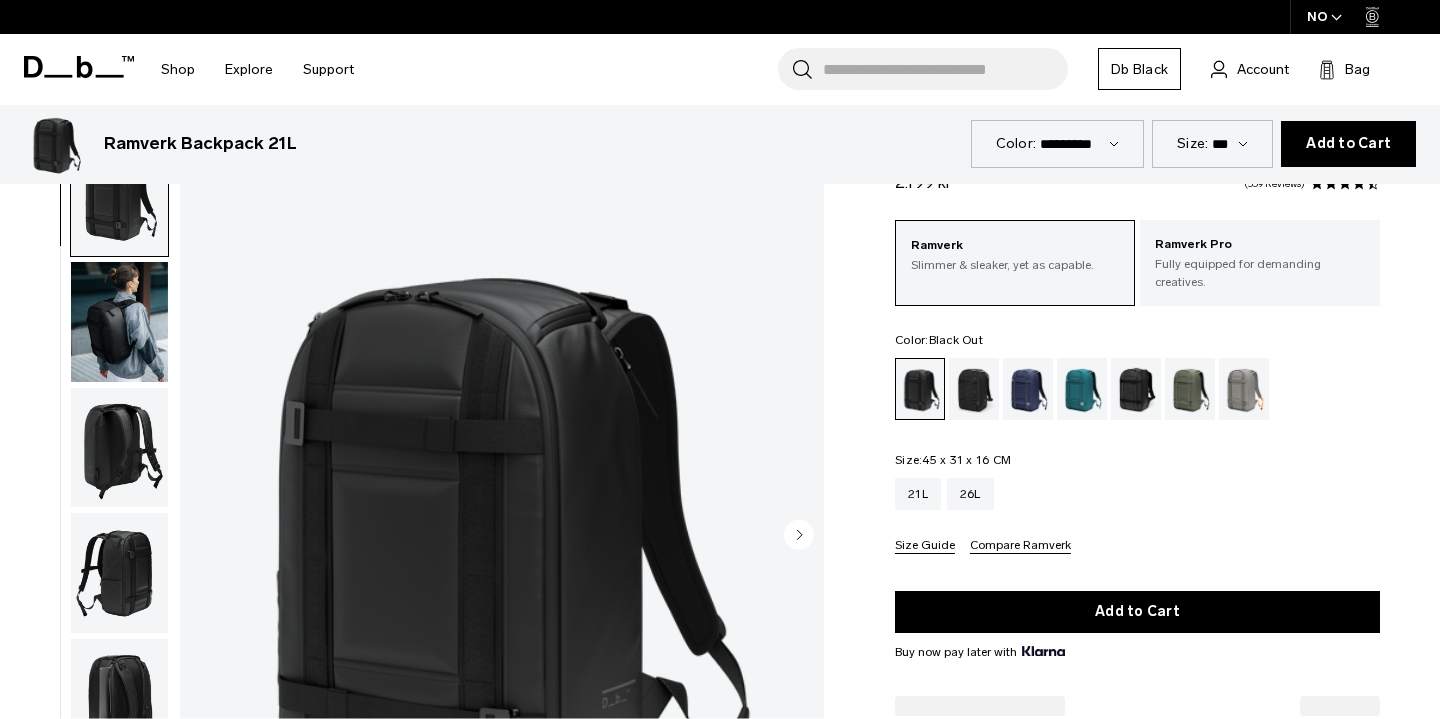 scroll, scrollTop: 973, scrollLeft: 0, axis: vertical 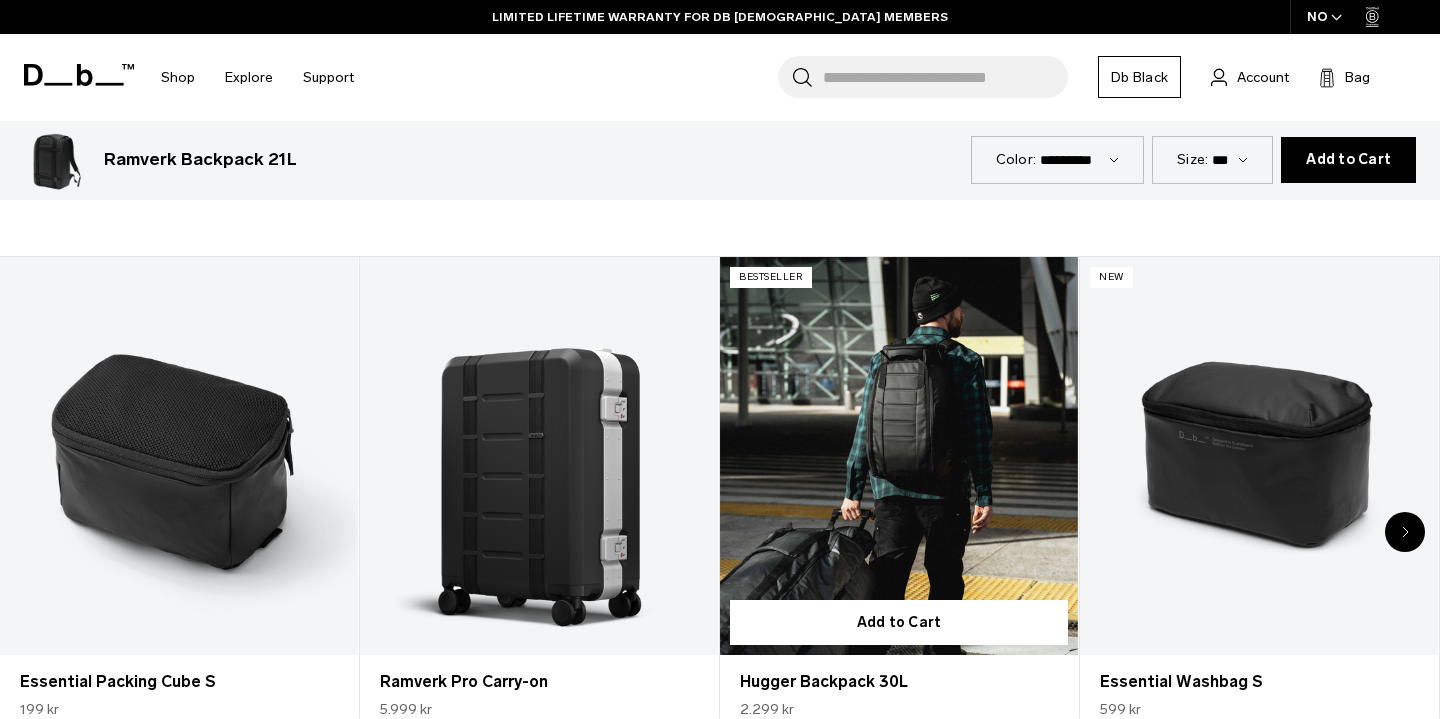 click at bounding box center (899, 456) 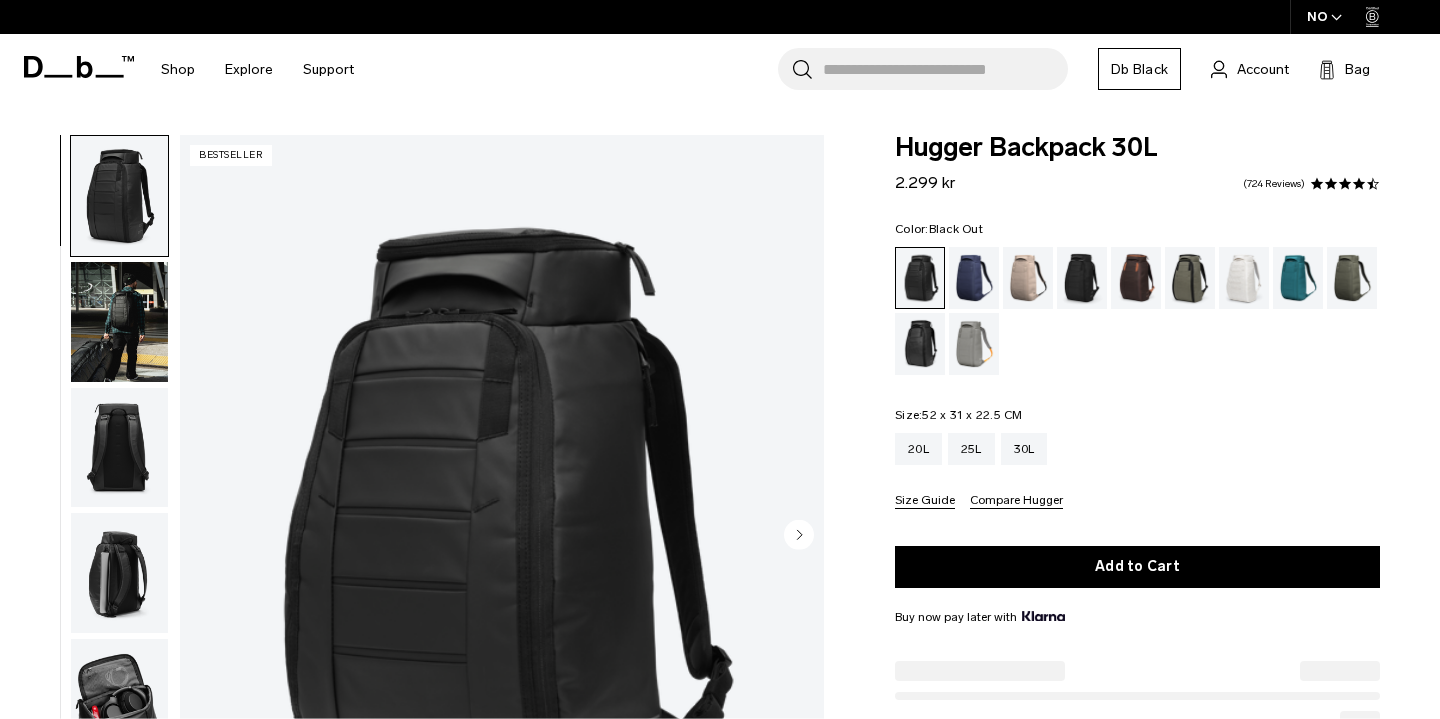 scroll, scrollTop: 0, scrollLeft: 0, axis: both 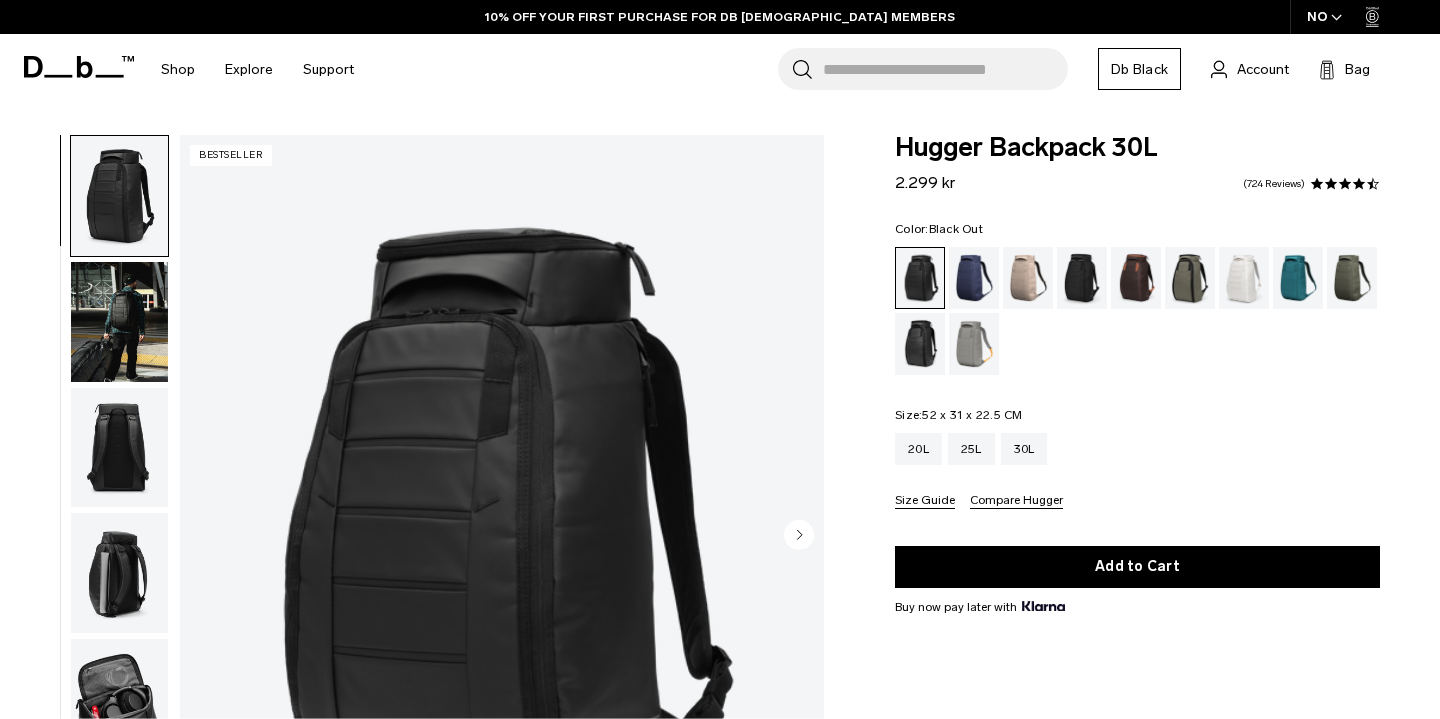 click 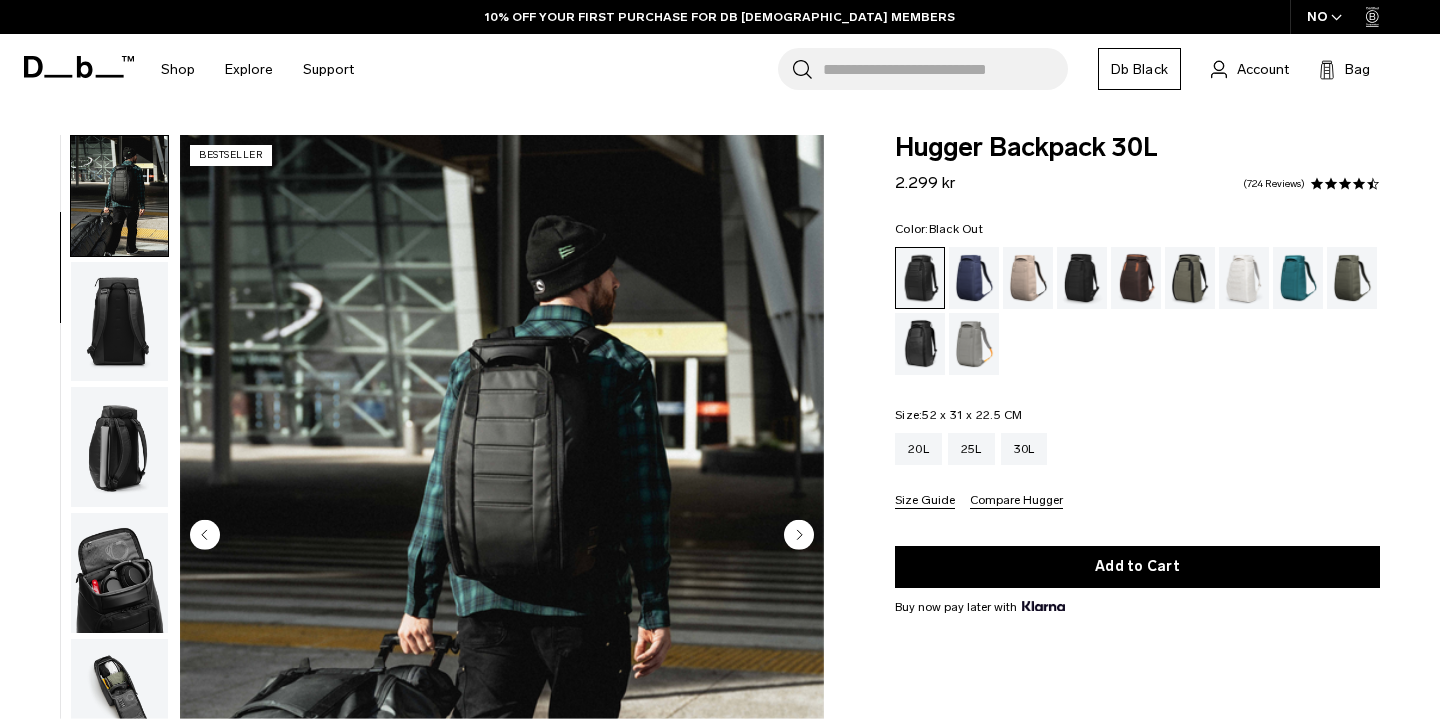 click 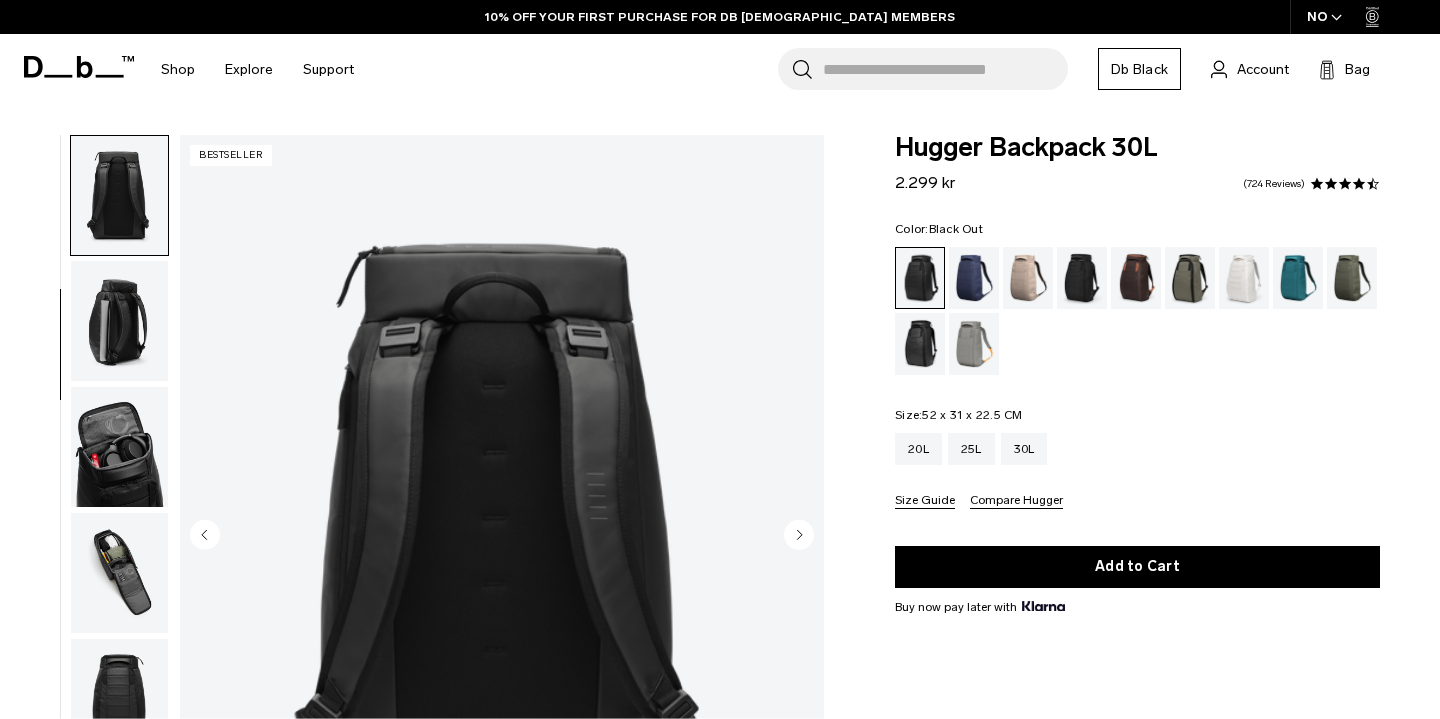 click 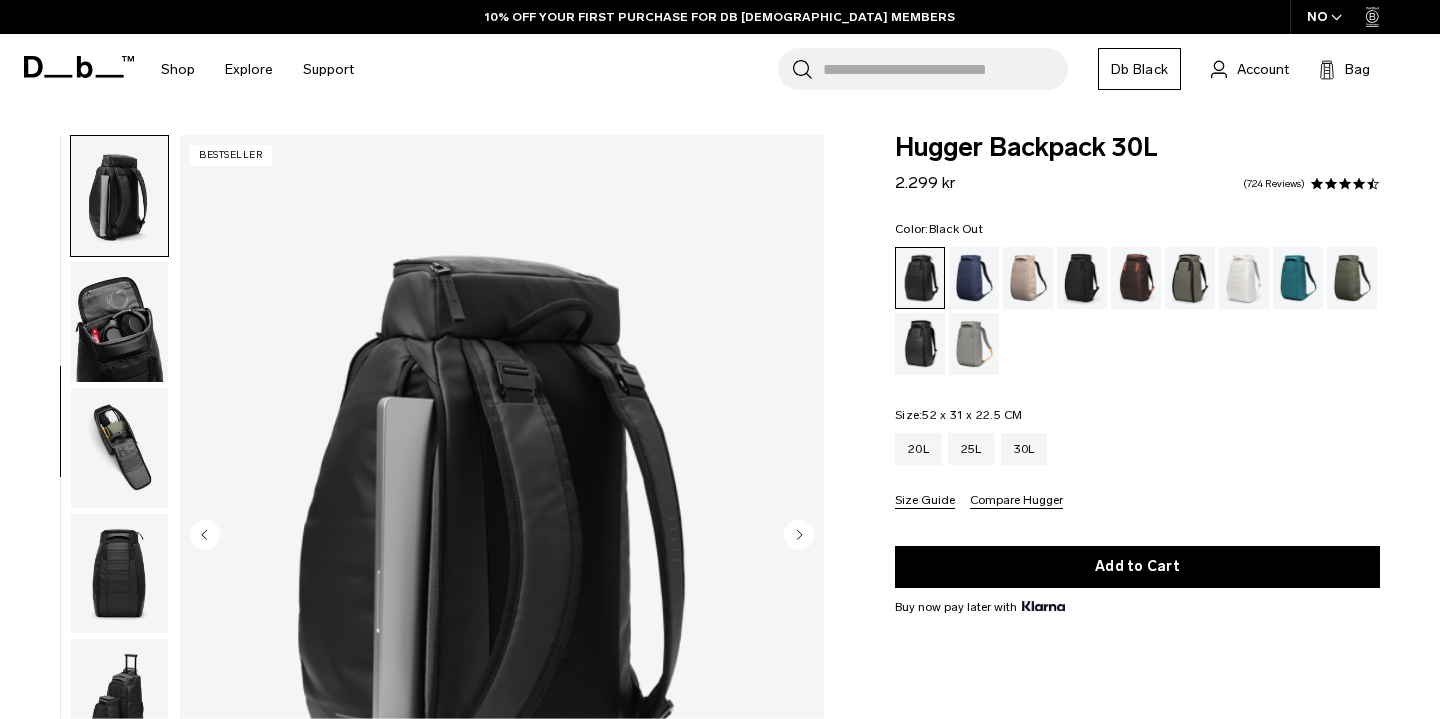 click 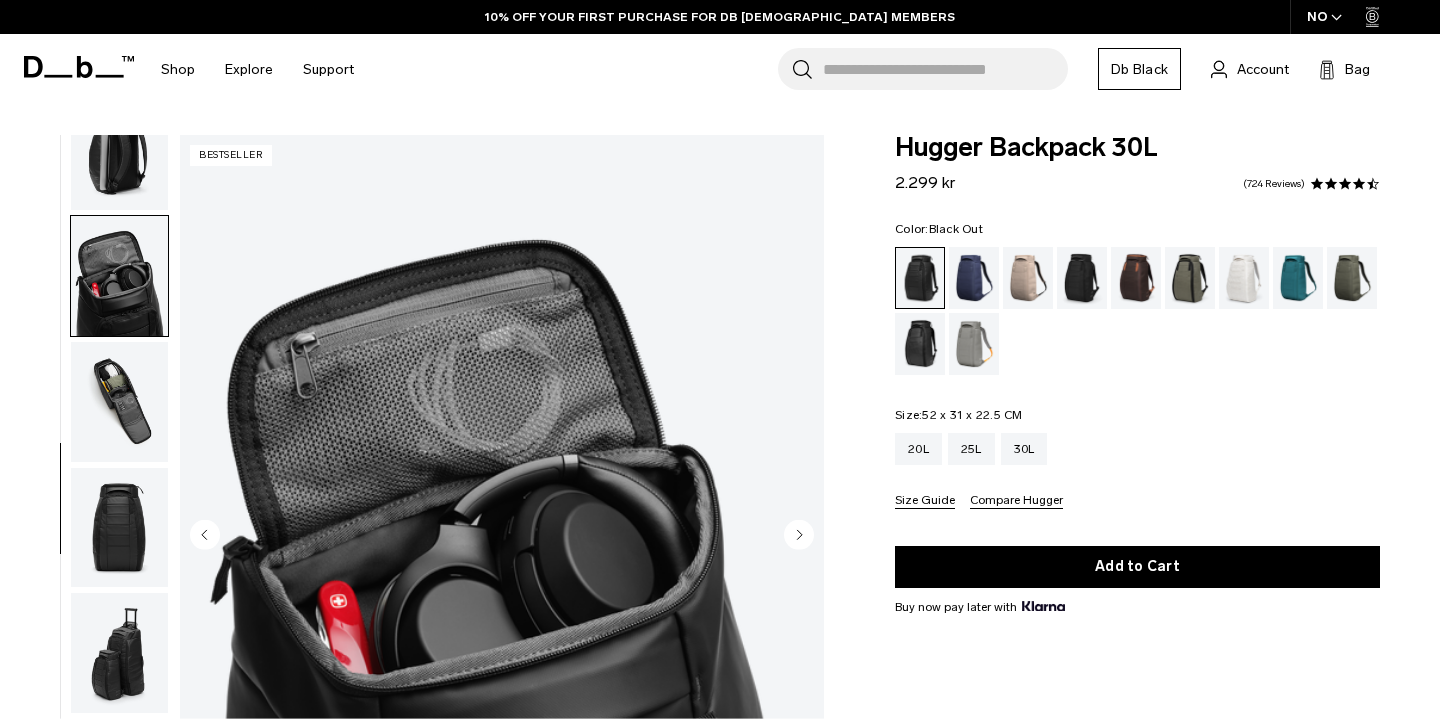 scroll, scrollTop: 450, scrollLeft: 0, axis: vertical 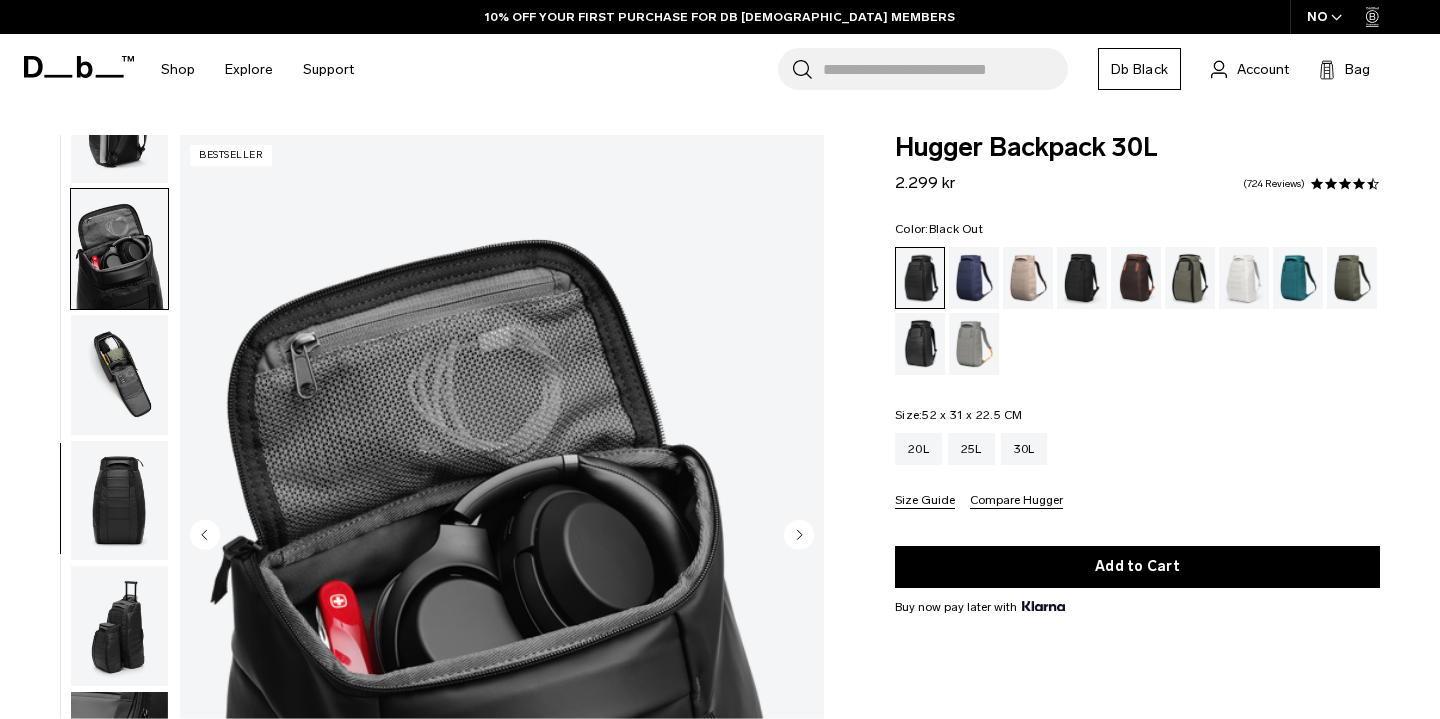 click 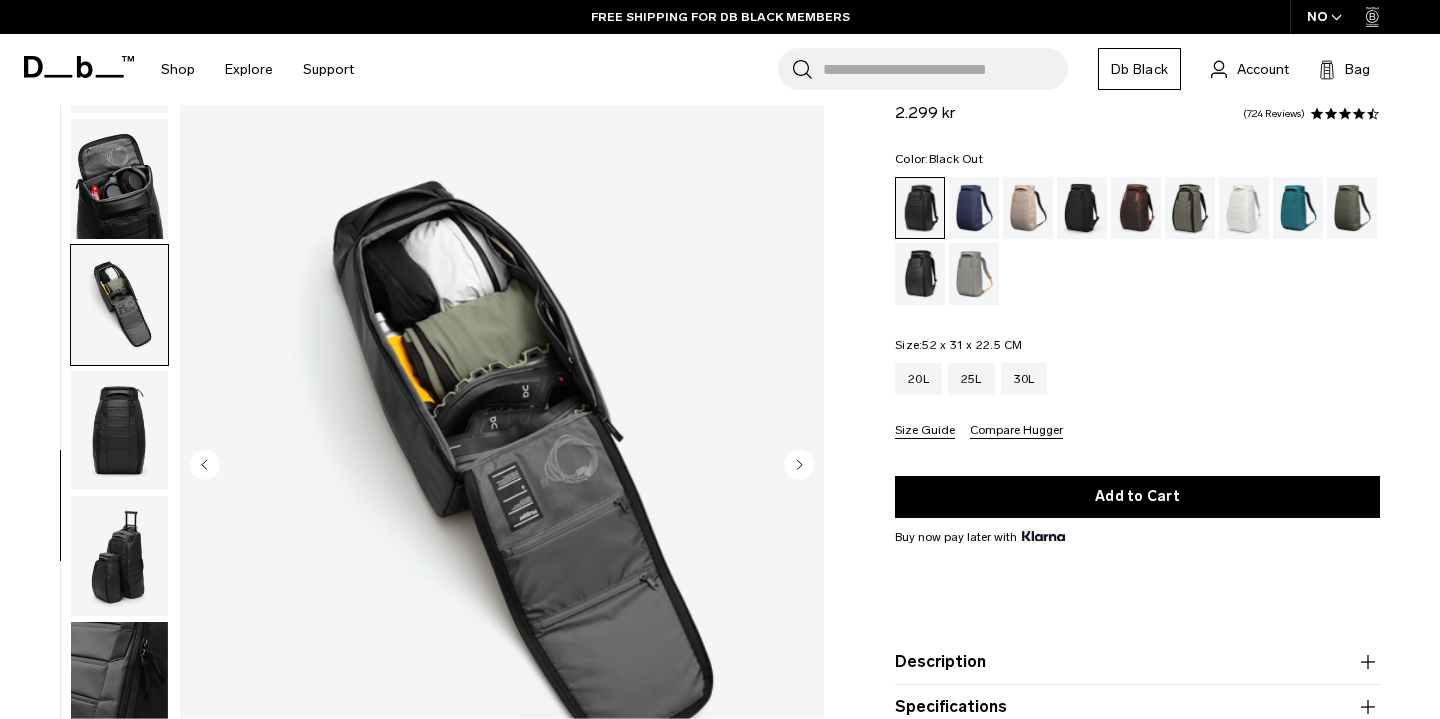 scroll, scrollTop: 71, scrollLeft: 0, axis: vertical 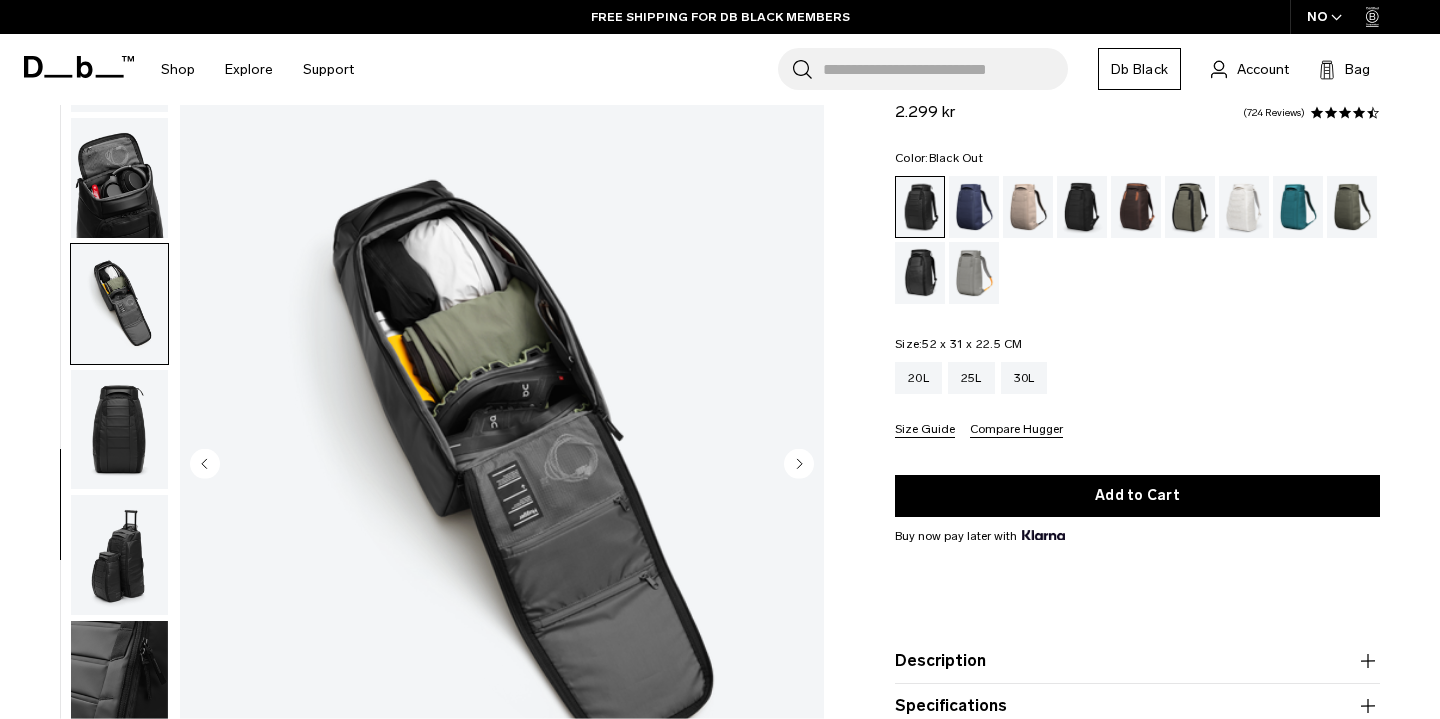 click 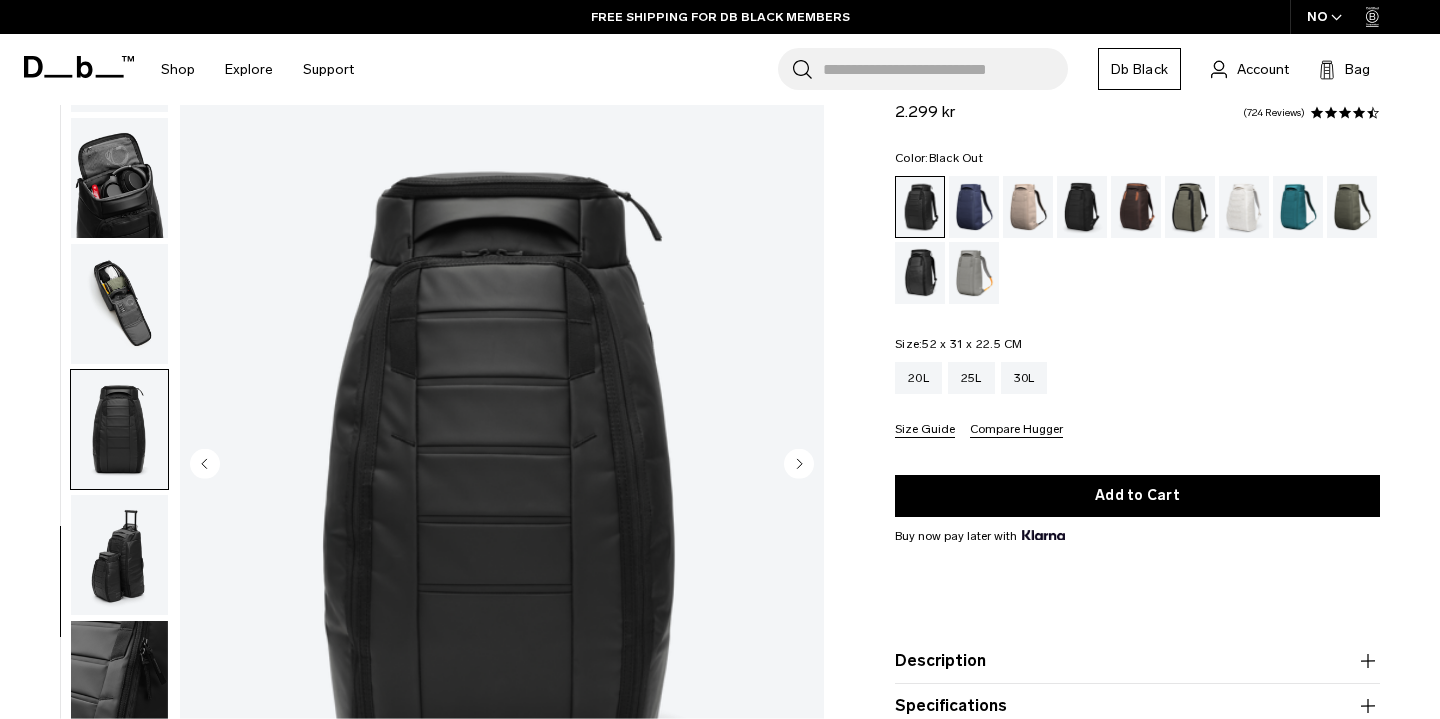 click 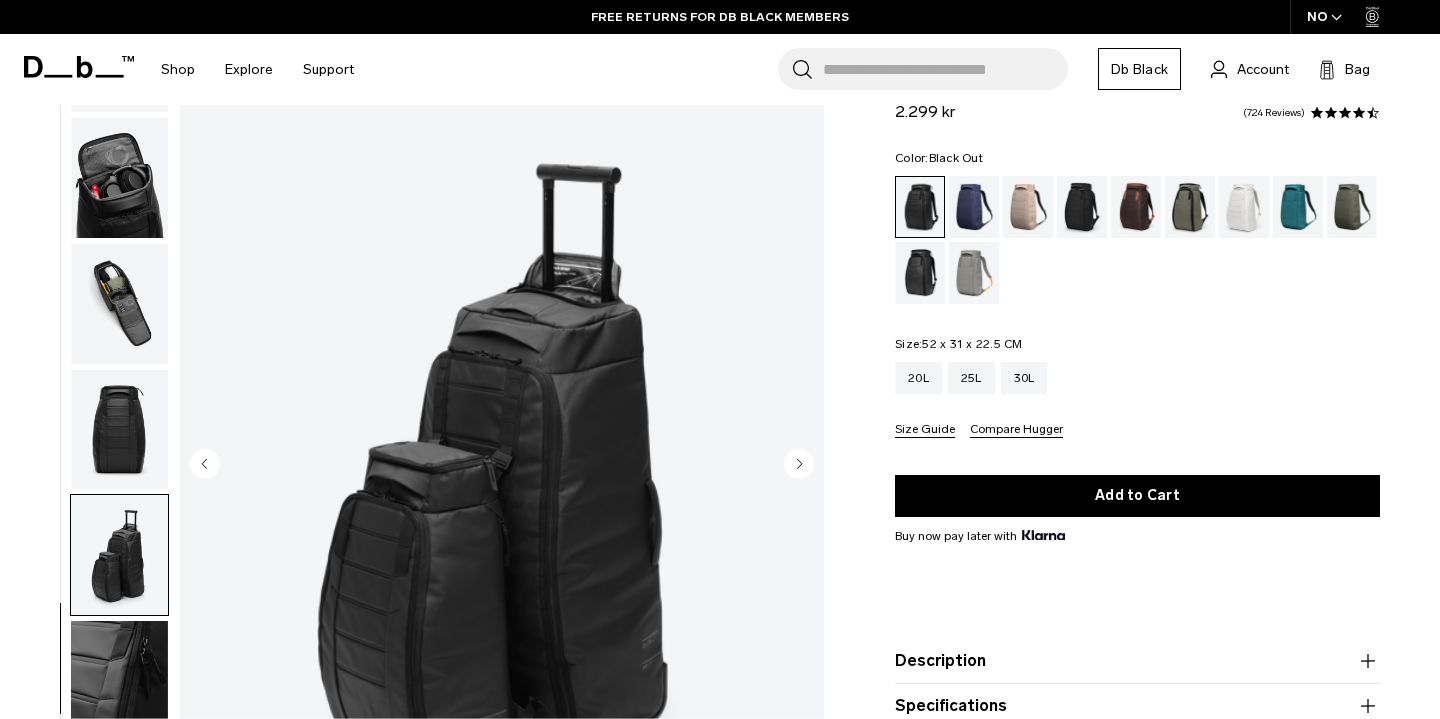 click 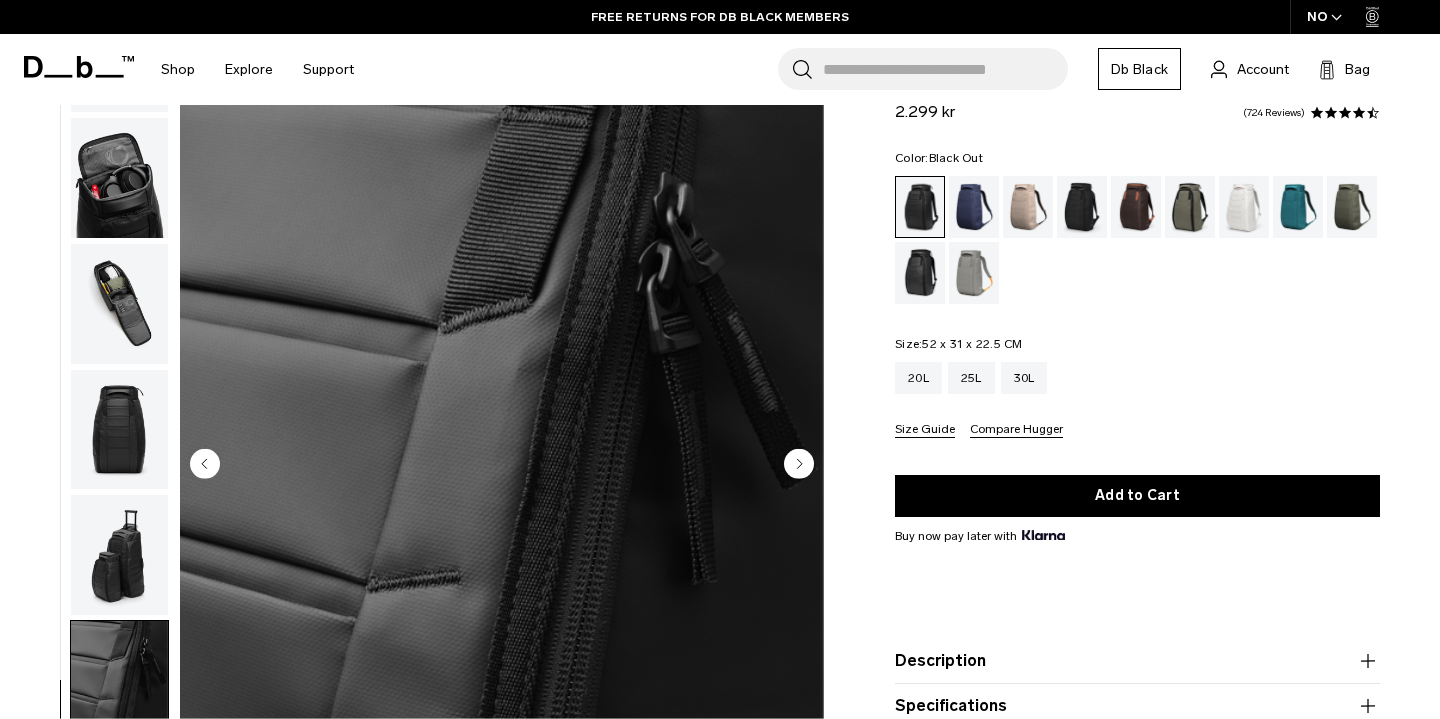 click 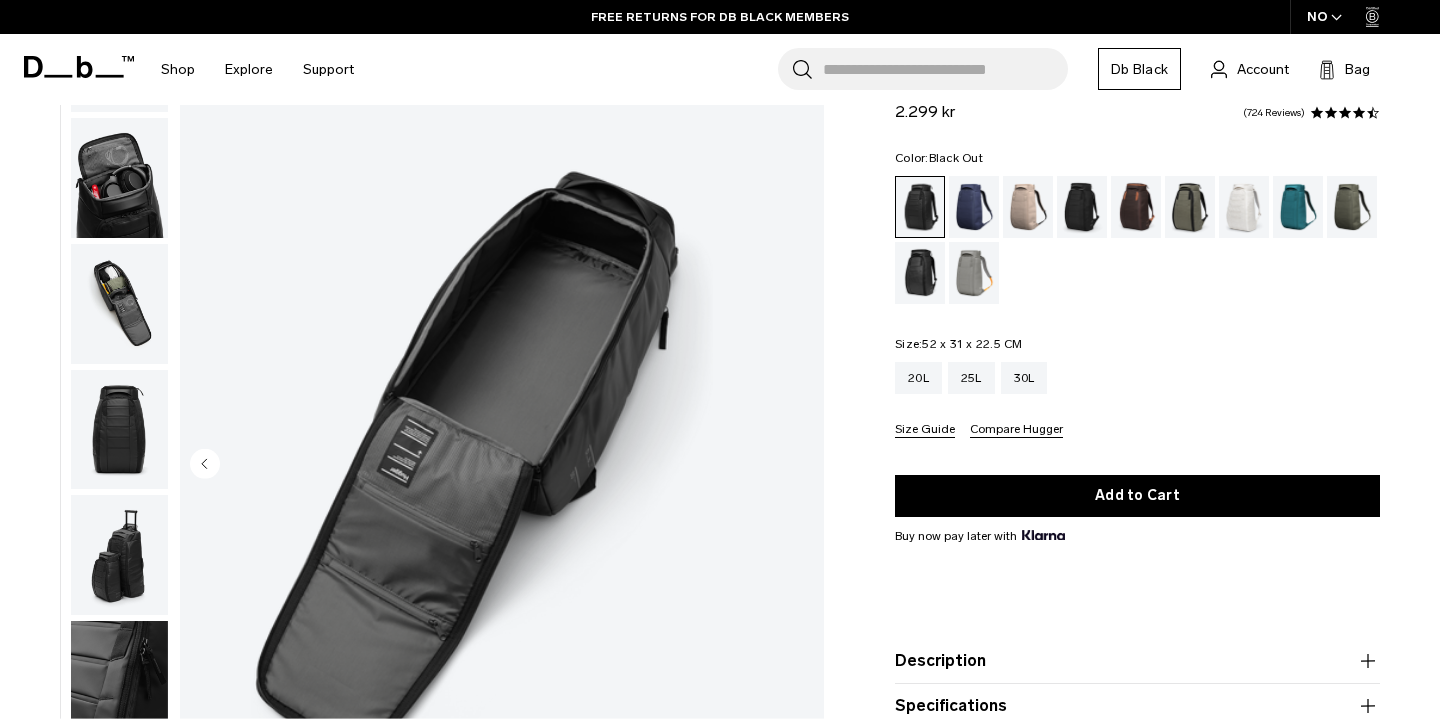 click at bounding box center [502, 466] 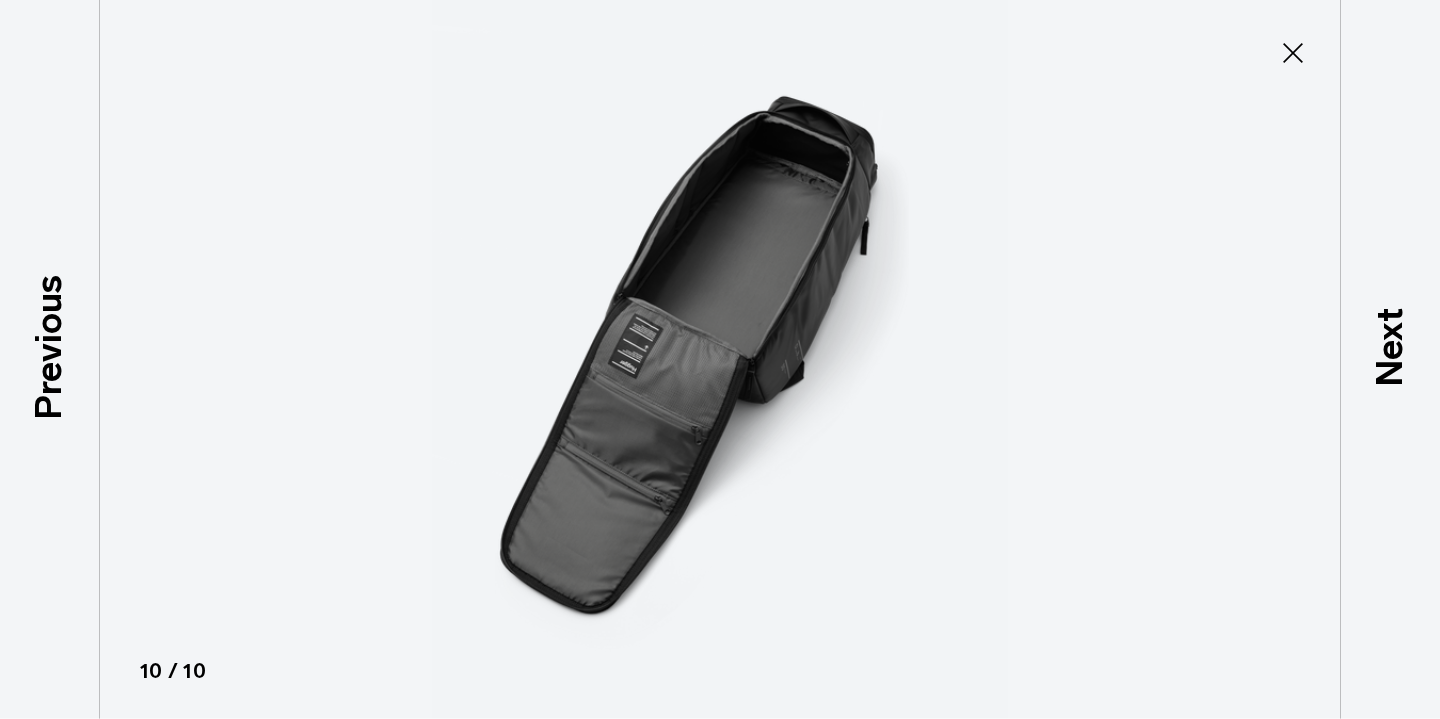 click at bounding box center [720, 359] 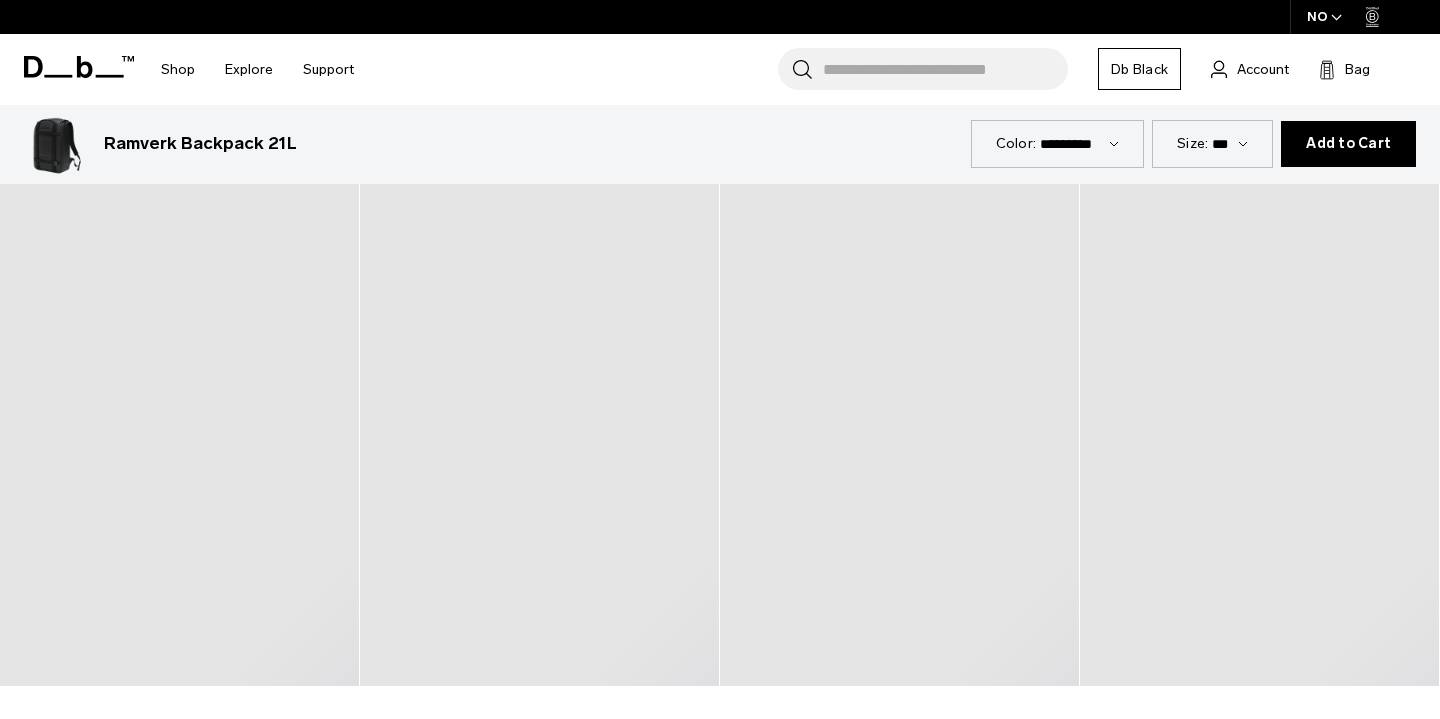 scroll, scrollTop: 3472, scrollLeft: 0, axis: vertical 